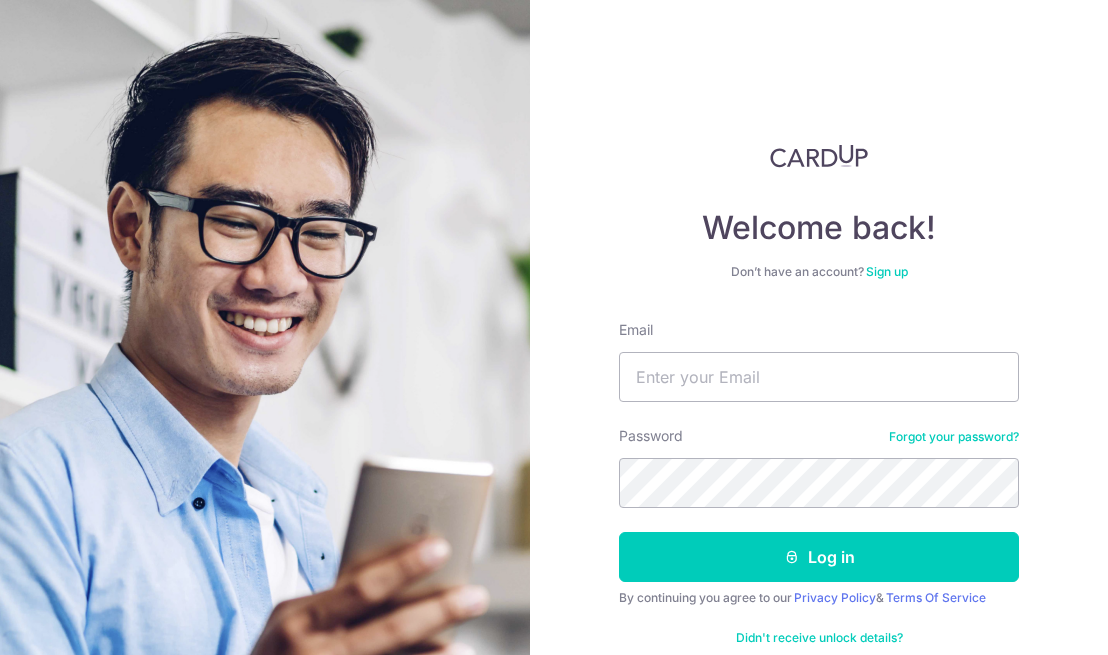 scroll, scrollTop: 0, scrollLeft: 0, axis: both 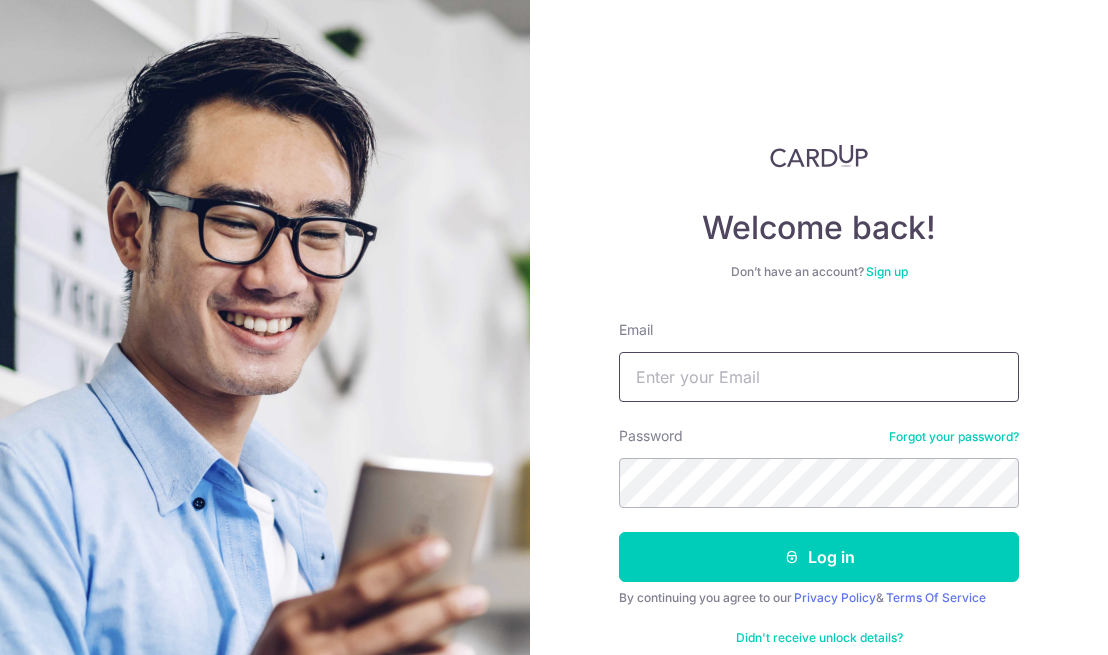 type on "[EMAIL]" 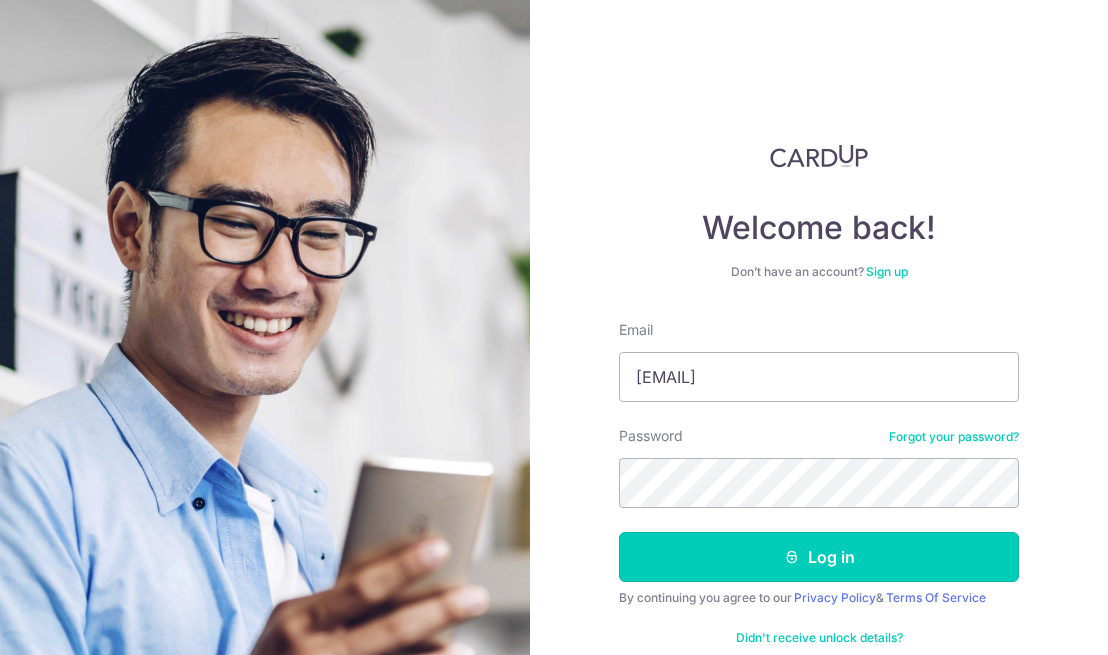 click on "Log in" at bounding box center (819, 557) 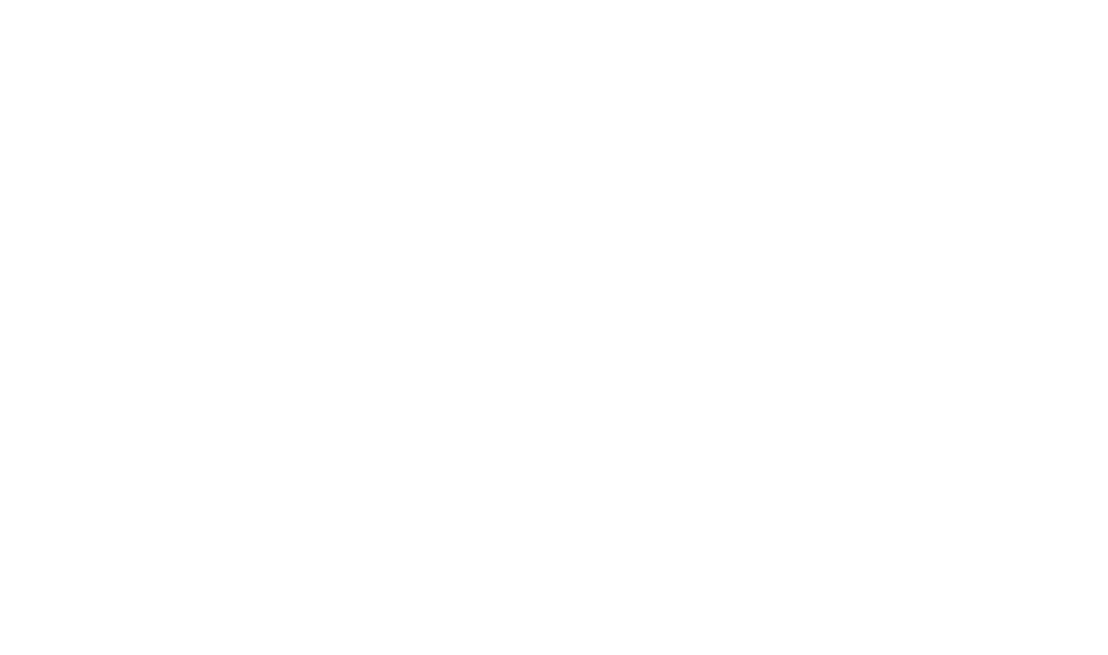 scroll, scrollTop: 0, scrollLeft: 0, axis: both 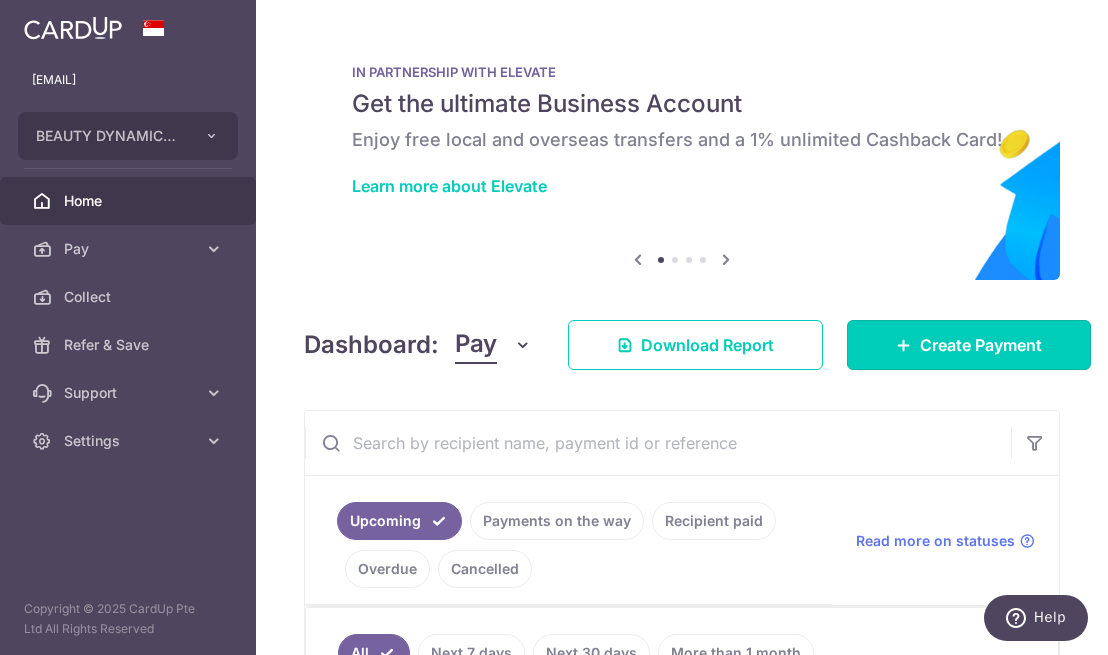 click on "Create Payment" at bounding box center (981, 345) 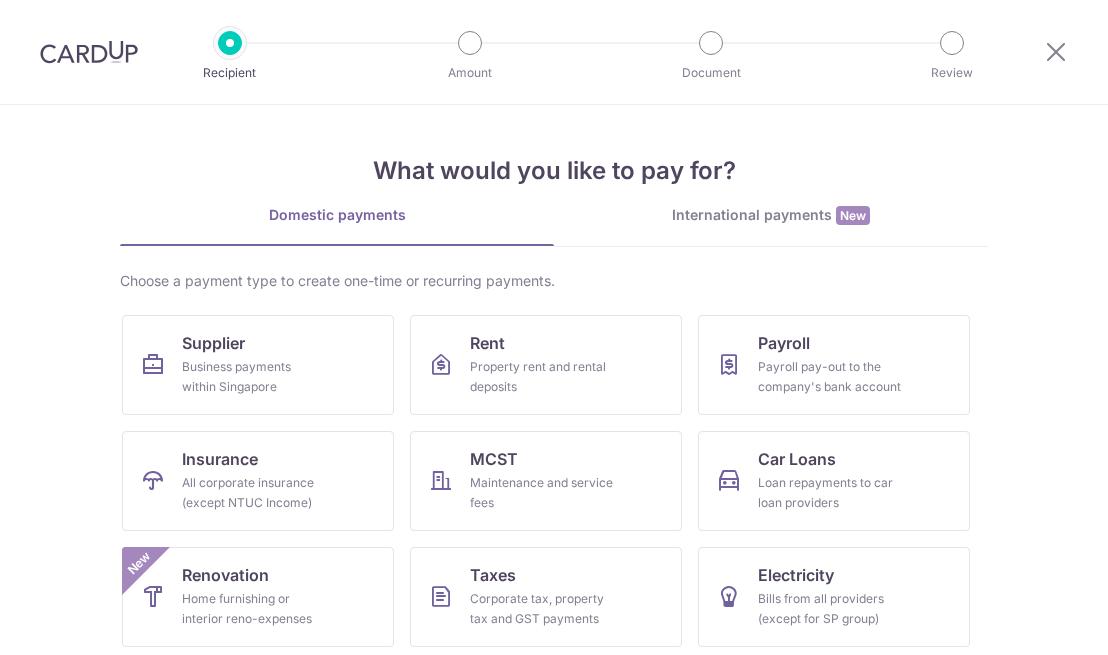 scroll, scrollTop: 0, scrollLeft: 0, axis: both 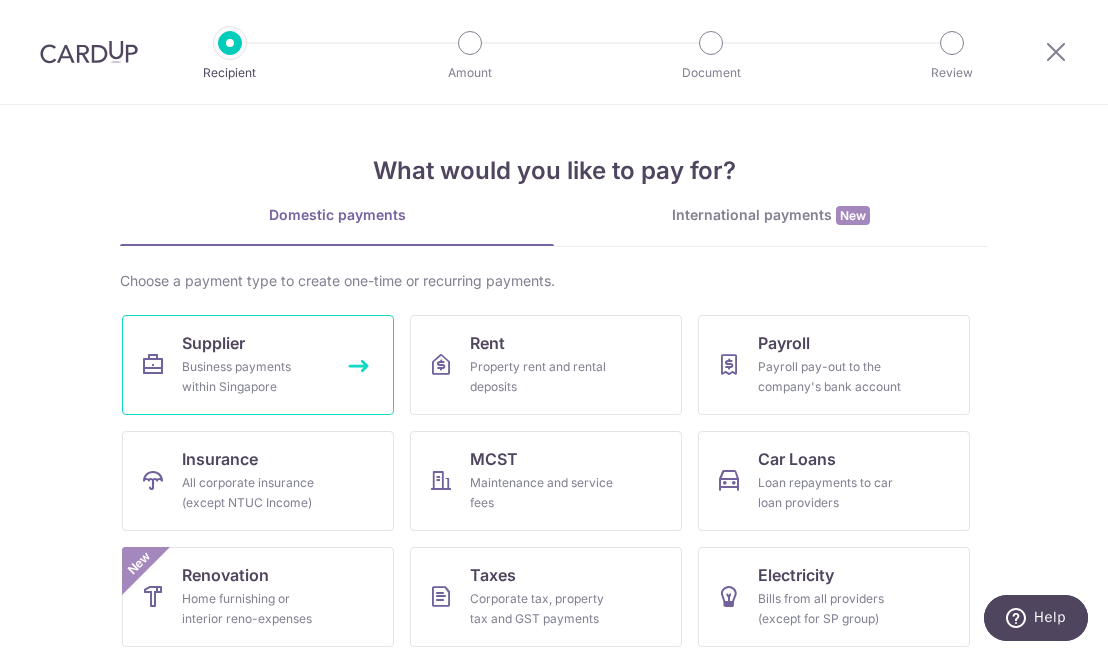 click on "Business payments within Singapore" at bounding box center (254, 377) 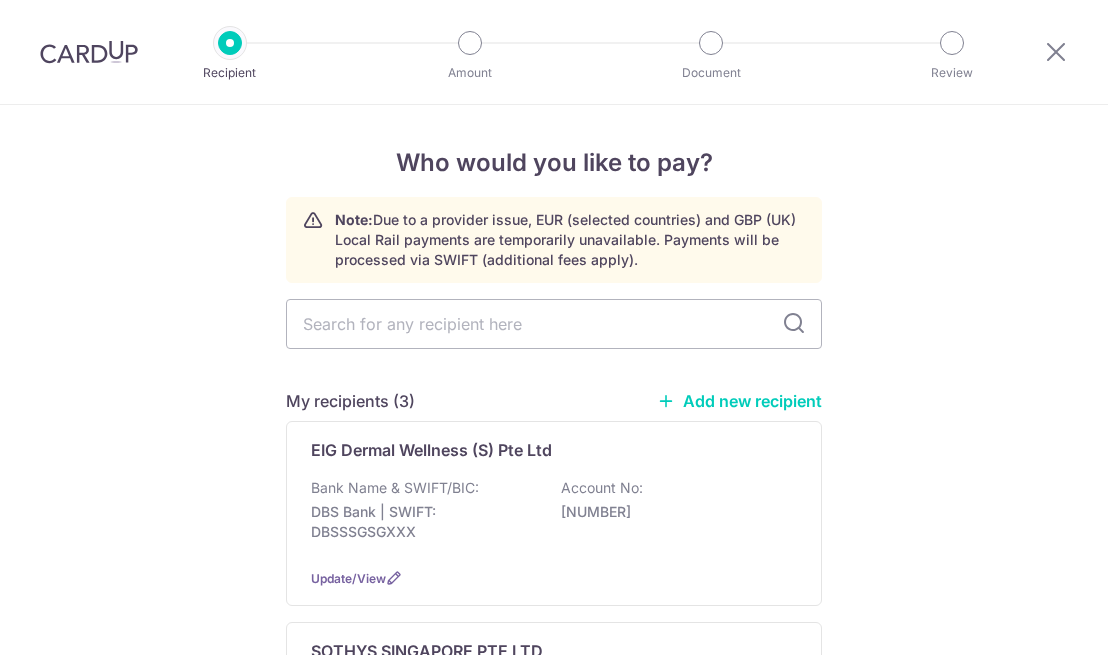 scroll, scrollTop: 0, scrollLeft: 0, axis: both 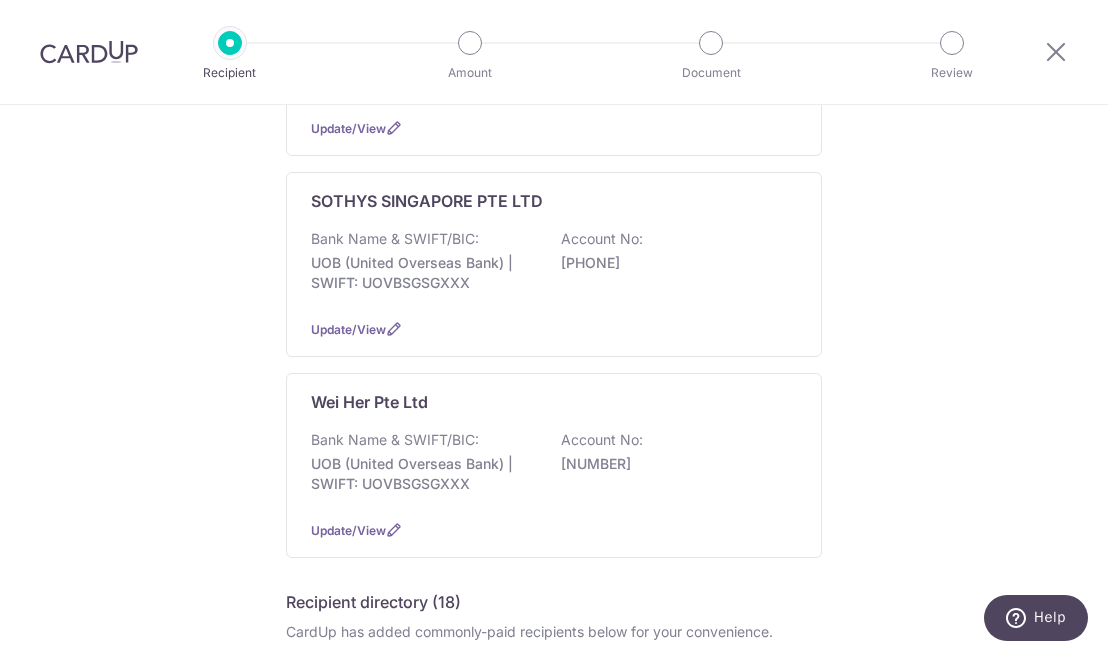 click on "SOTHYS SINGAPORE PTE LTD" at bounding box center [427, 201] 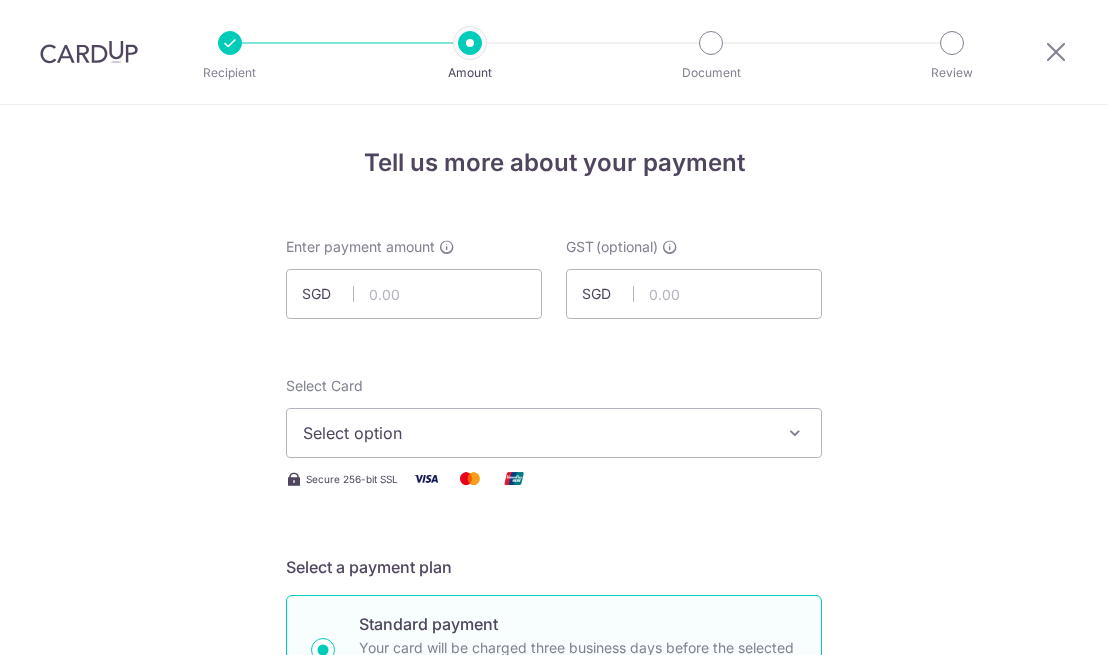 scroll, scrollTop: 0, scrollLeft: 0, axis: both 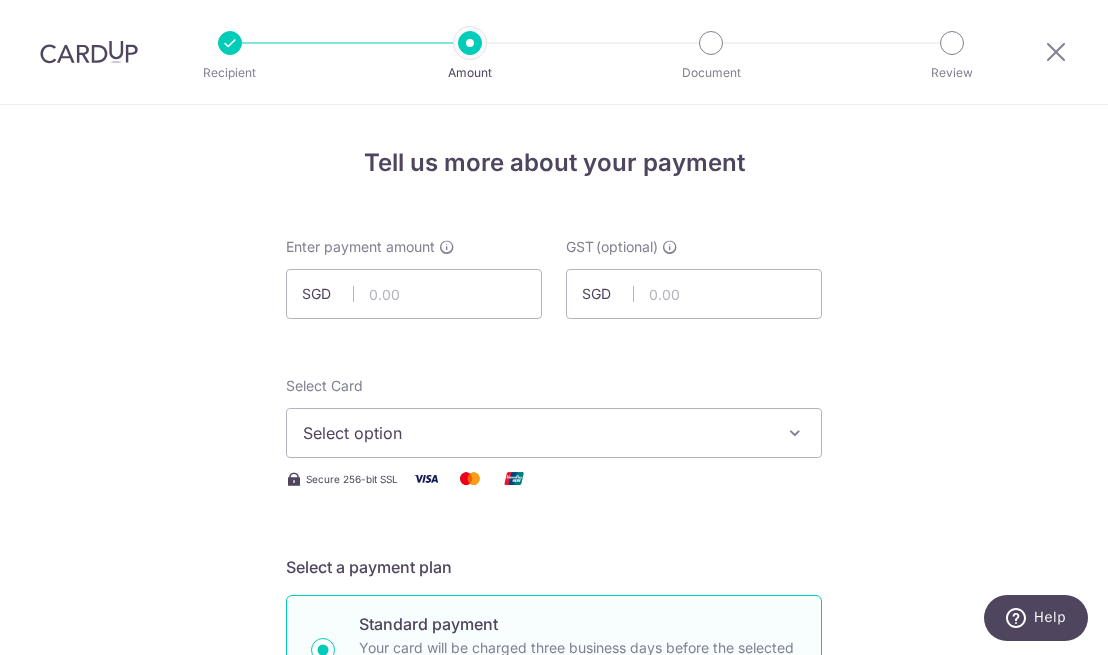 click on "Tell us more about your payment
Enter payment amount
SGD
GST
(optional)
SGD
Select Card
Select option
Add credit card
Your Cards
**** 1000
**** 4359
**** 4003
**** 9182" at bounding box center (554, 1076) 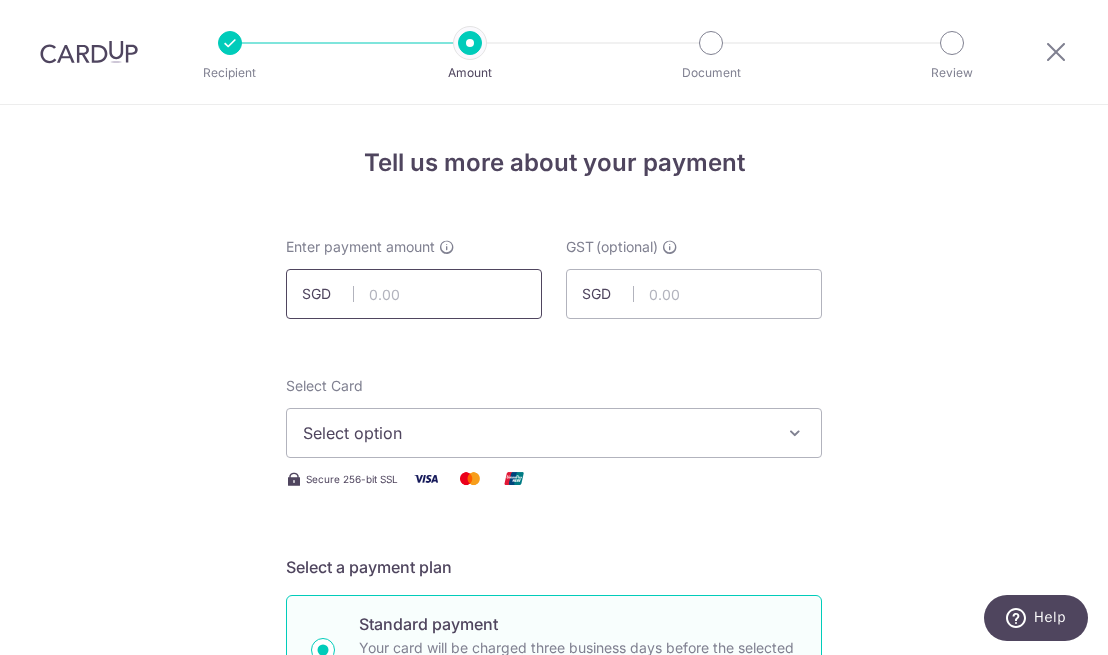 click at bounding box center [414, 294] 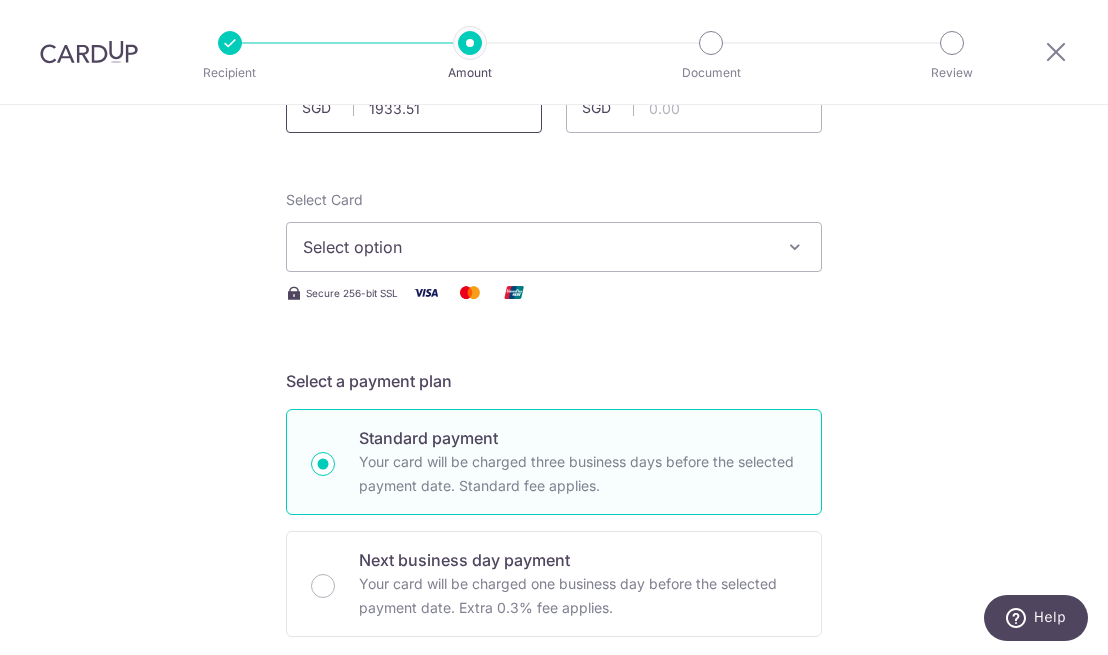 scroll, scrollTop: 200, scrollLeft: 0, axis: vertical 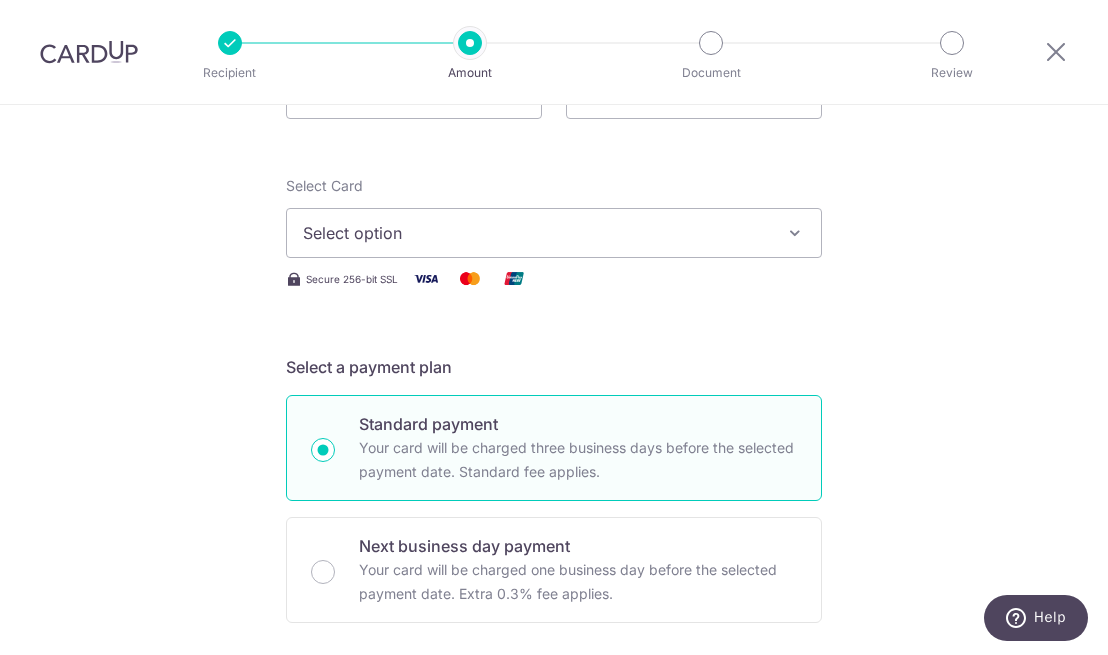 click at bounding box center [795, 233] 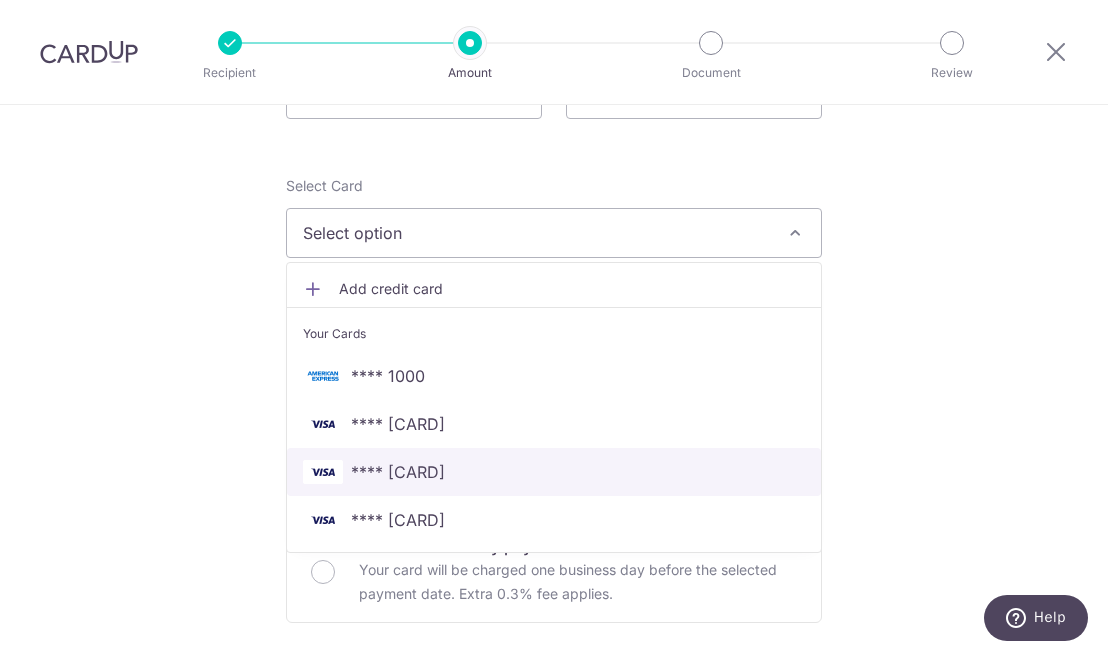 click on "**** 4003" at bounding box center [398, 472] 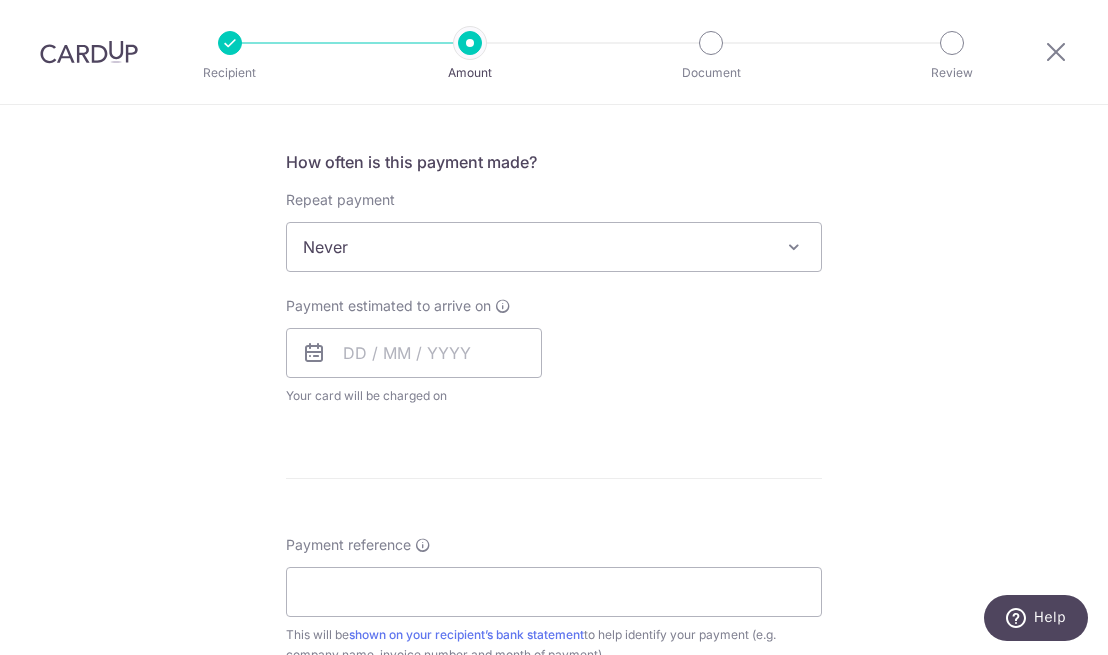 scroll, scrollTop: 730, scrollLeft: 0, axis: vertical 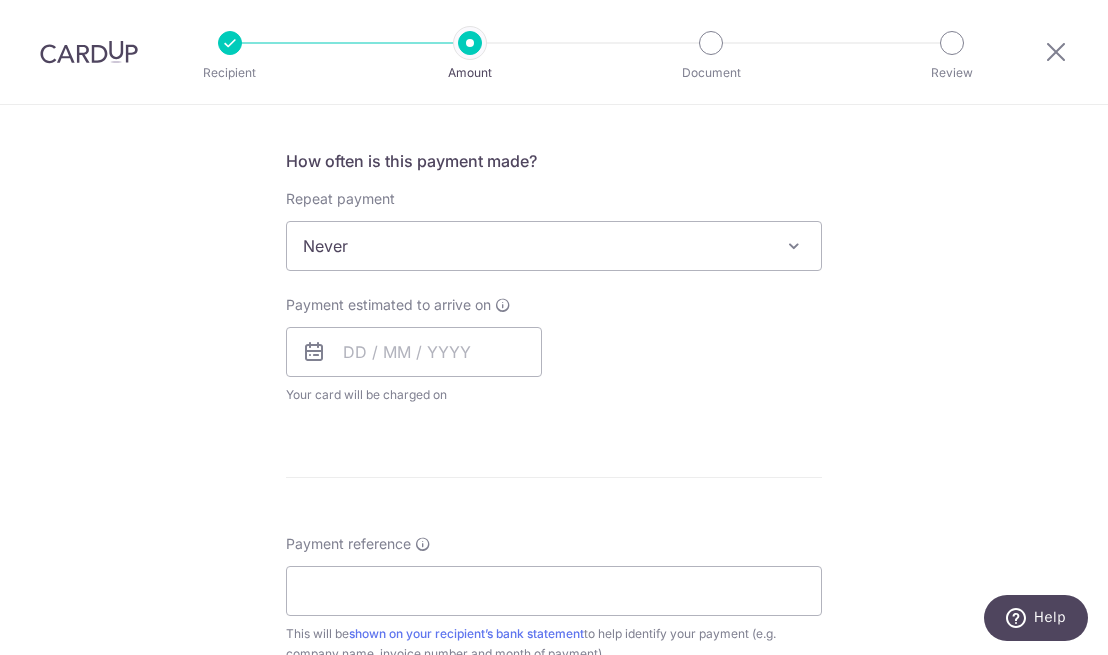 click at bounding box center [314, 352] 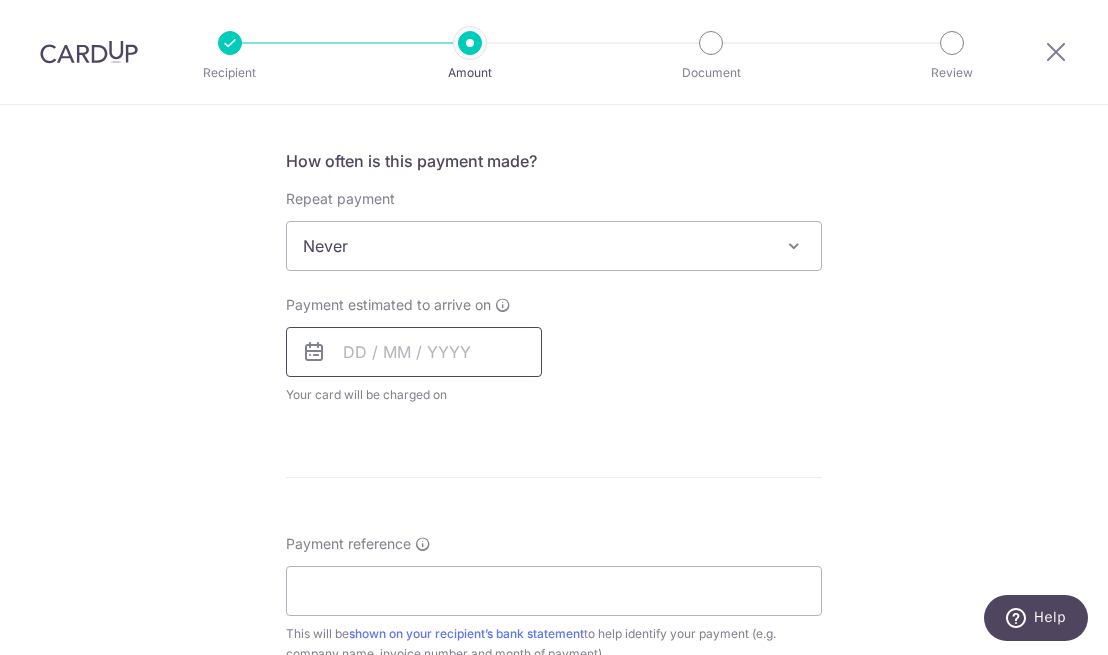 click at bounding box center (414, 352) 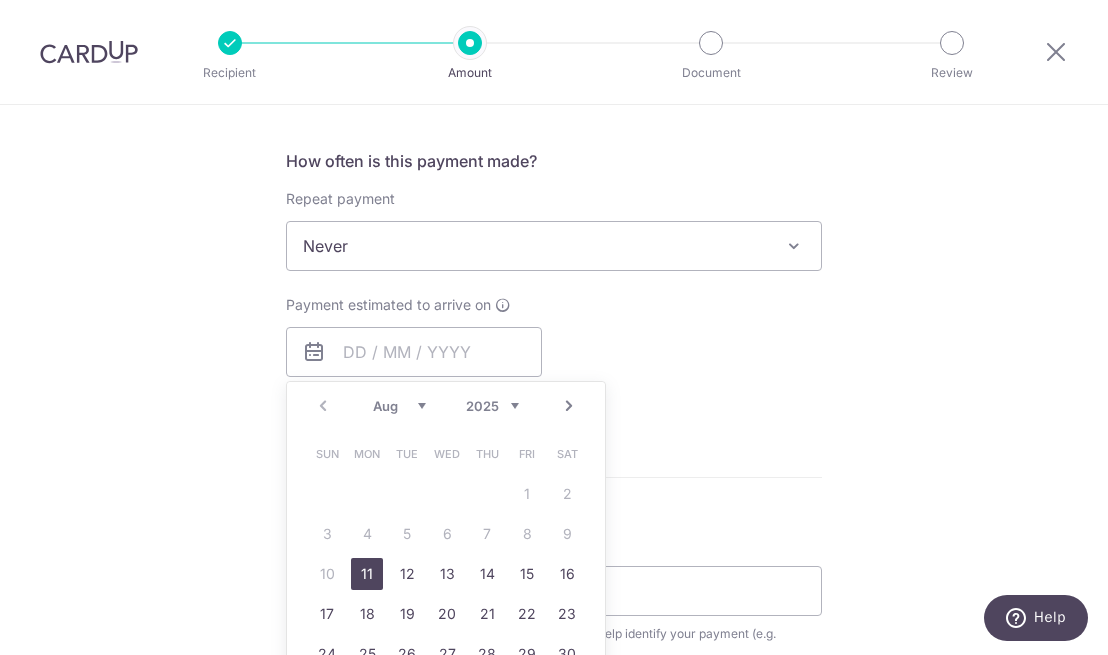 click on "11" at bounding box center (367, 574) 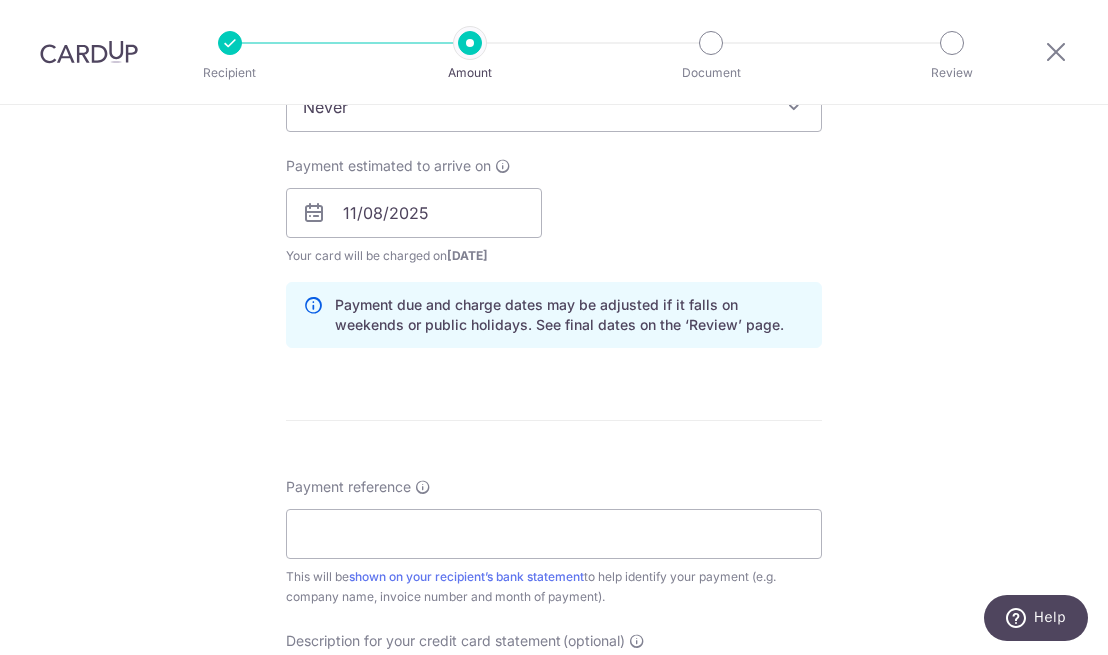 scroll, scrollTop: 873, scrollLeft: 0, axis: vertical 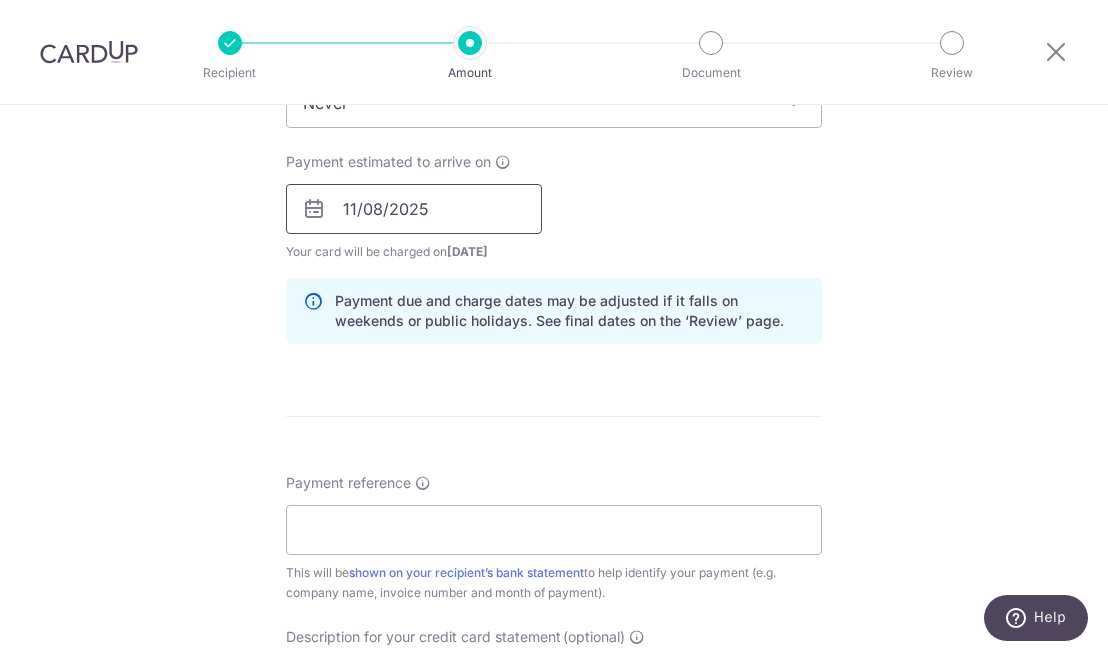 click on "11/08/2025" at bounding box center (414, 209) 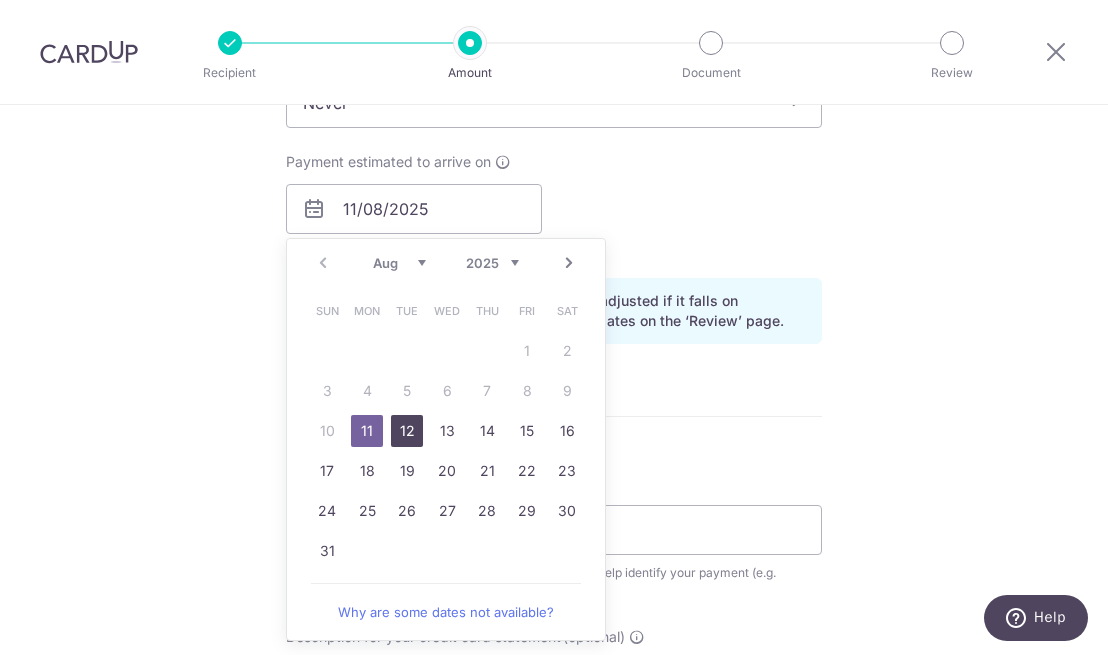 click on "12" at bounding box center (407, 431) 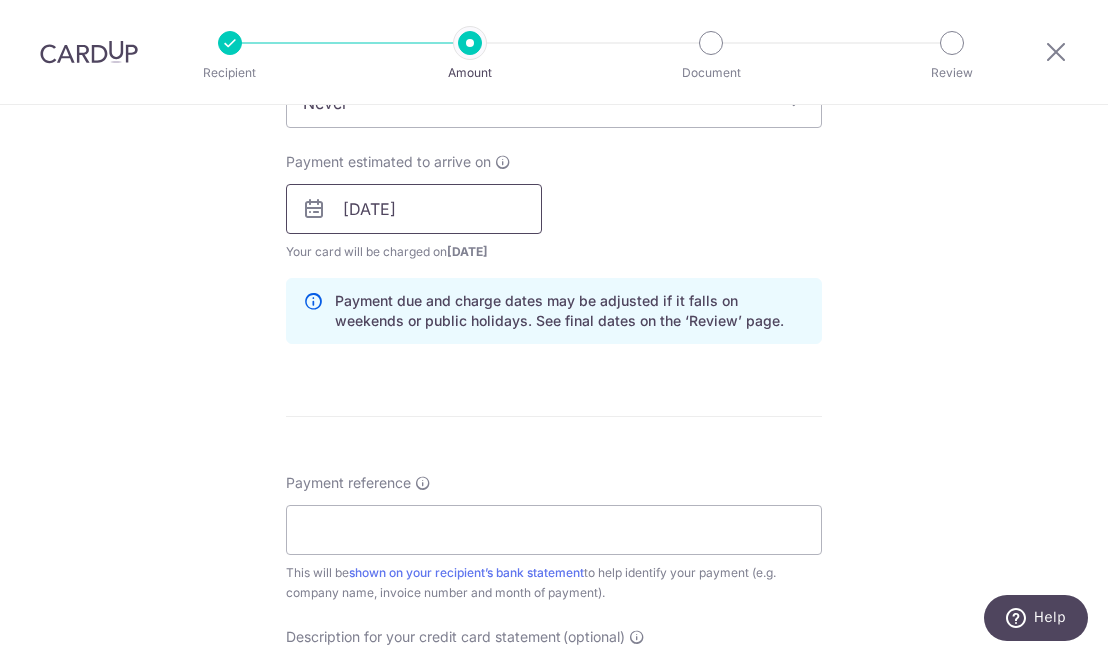 click on "12/08/2025" at bounding box center (414, 209) 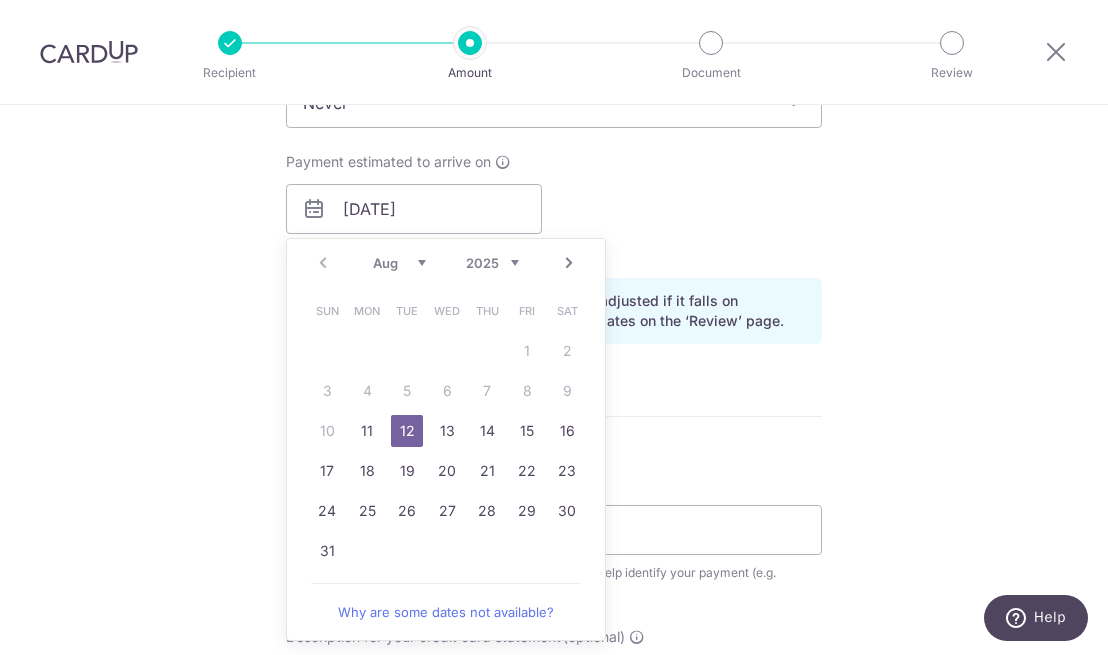 click on "15" at bounding box center (527, 431) 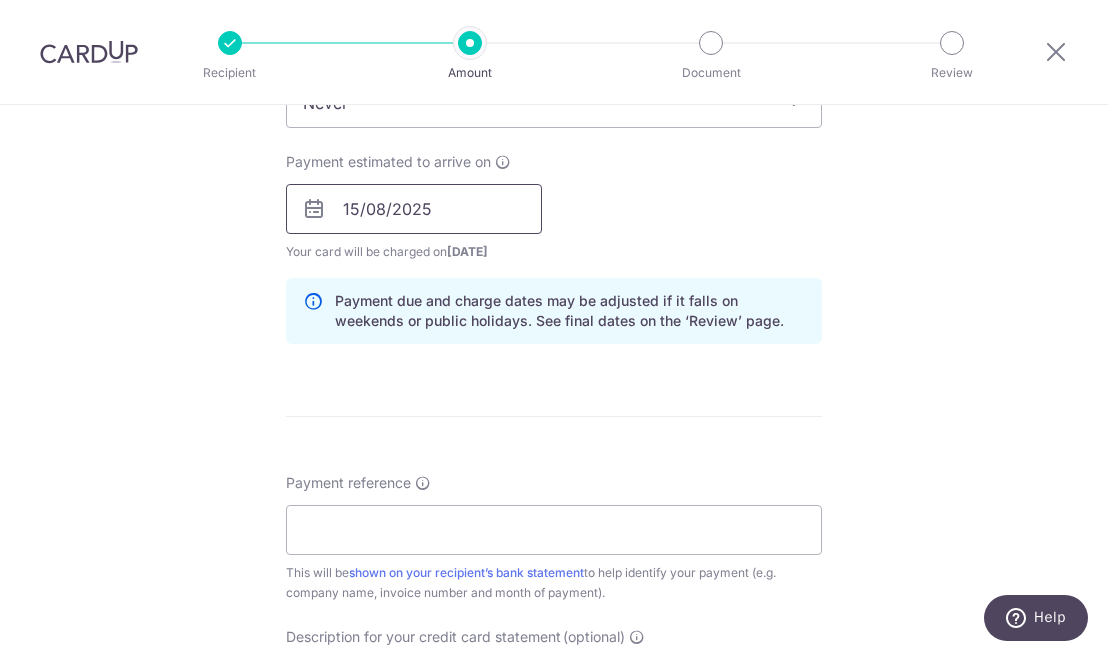 click on "15/08/2025" at bounding box center [414, 209] 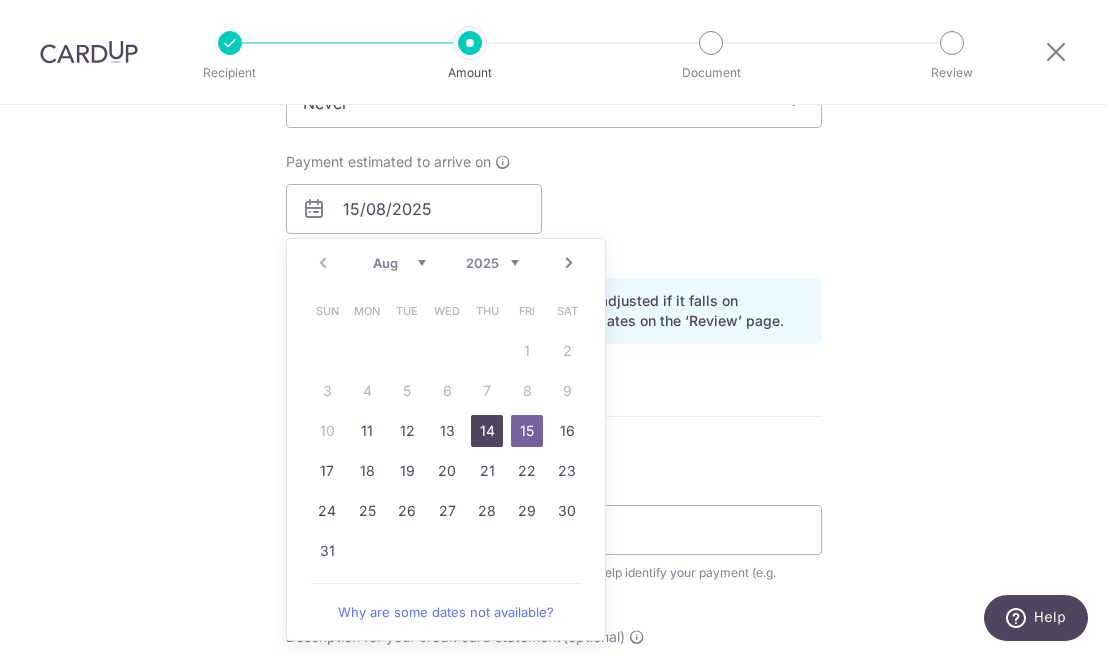 click on "14" at bounding box center [487, 431] 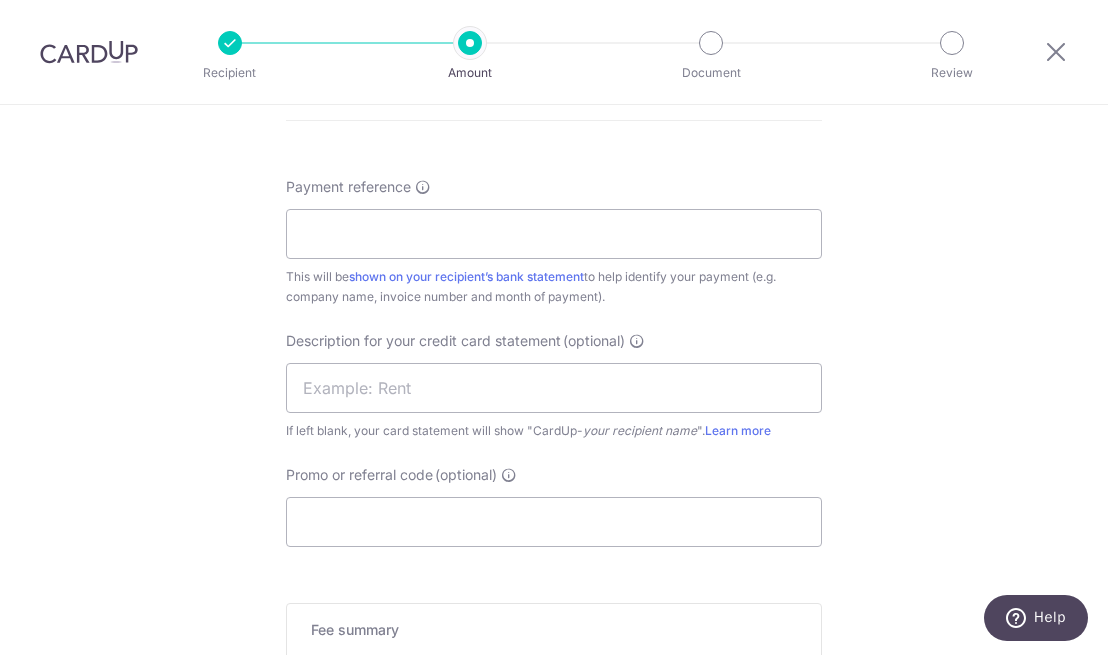scroll, scrollTop: 1170, scrollLeft: 0, axis: vertical 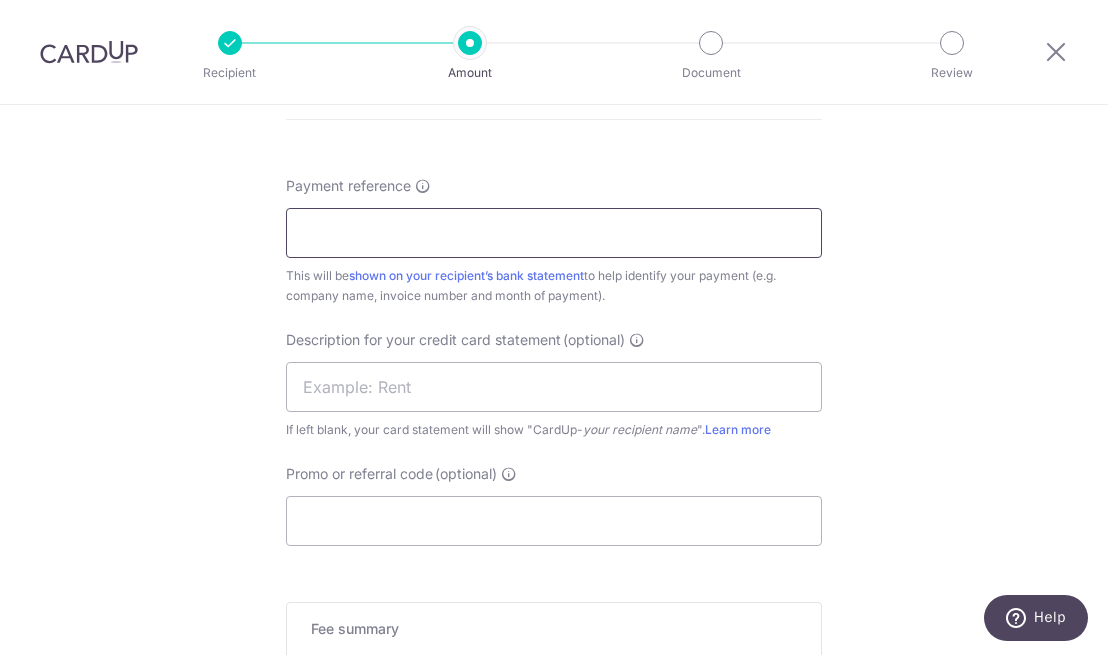 click on "Payment reference" at bounding box center [554, 233] 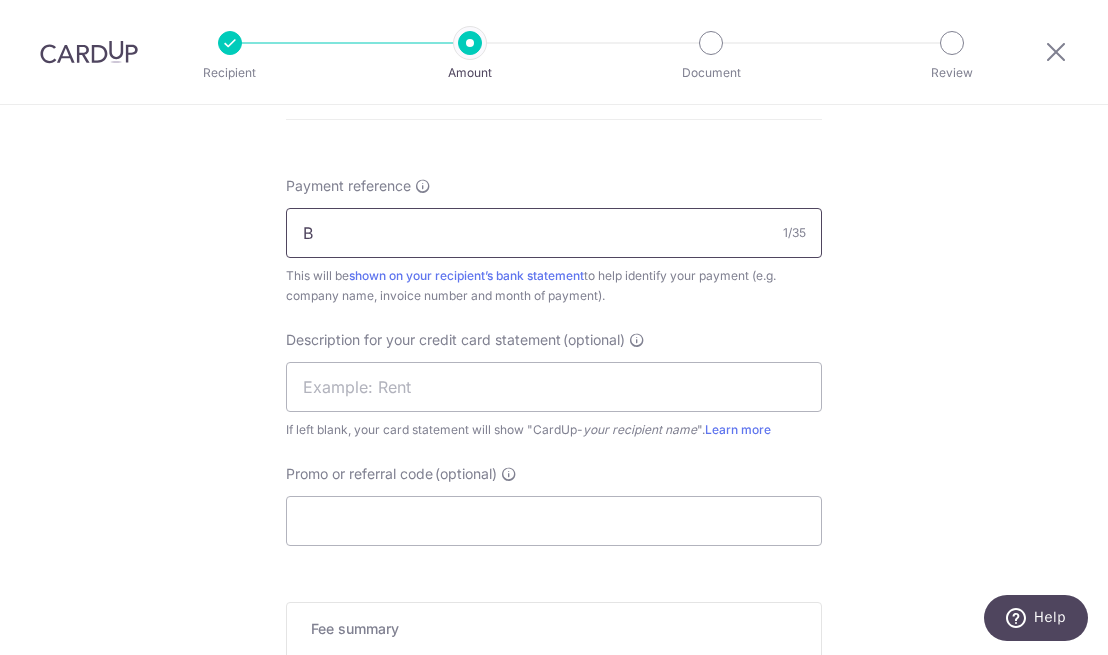 type on "Be" 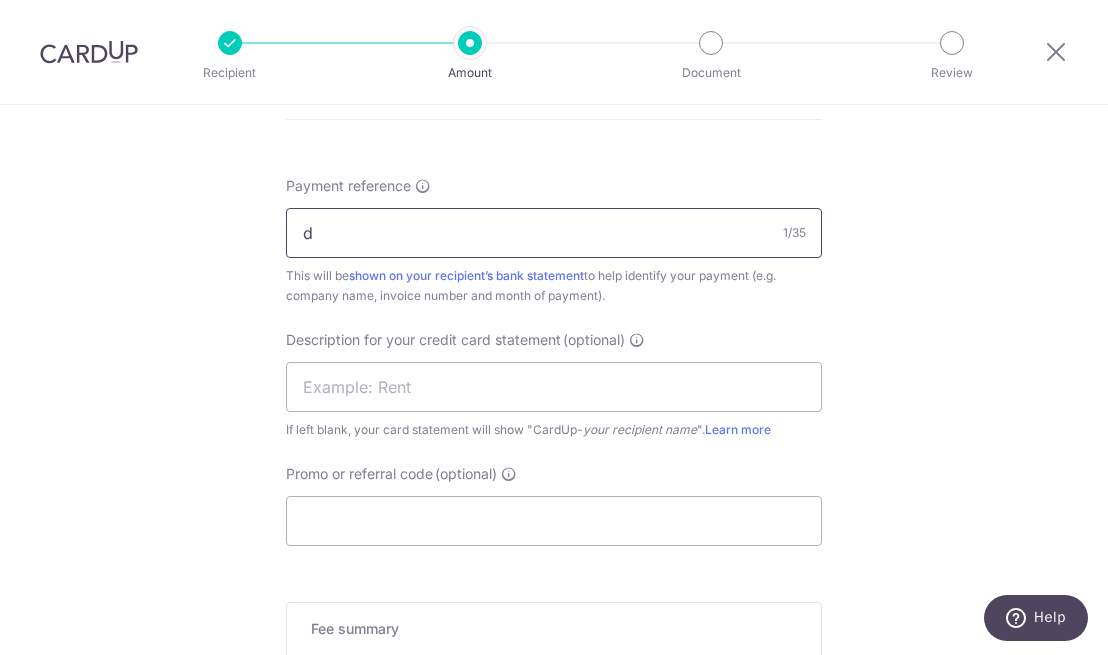 type on "dd" 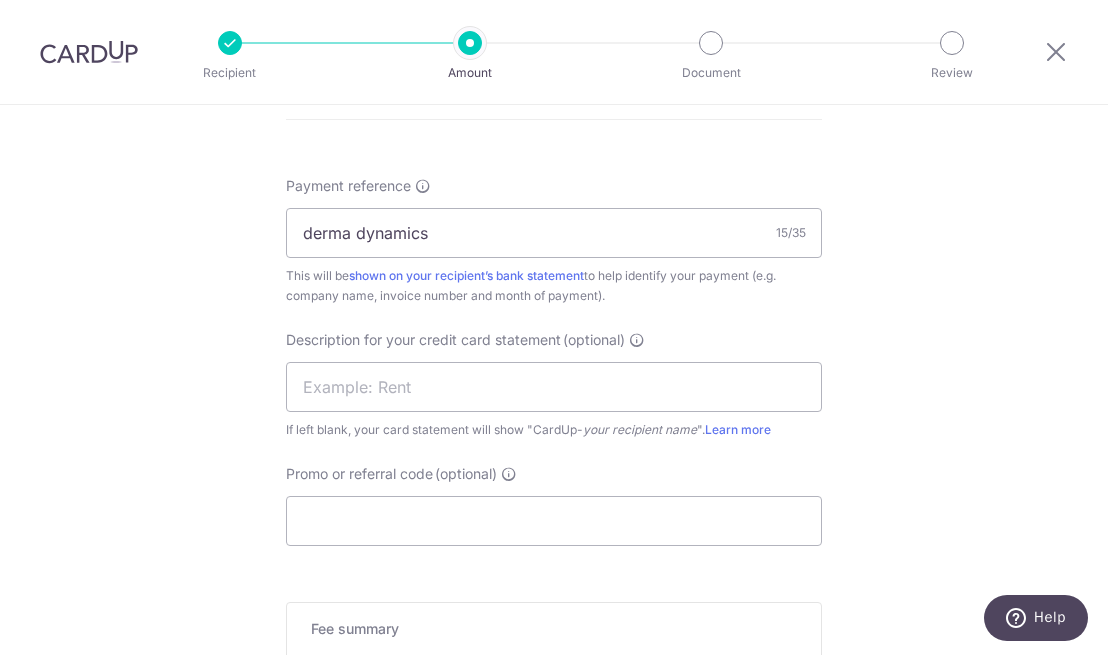 click on "Tell us more about your payment
Enter payment amount
SGD
1,933.51
1933.51
GST
(optional)
SGD
Select Card
**** 4003
Add credit card
Your Cards
**** 1000
**** 4359
**** 4003
**** 9182" at bounding box center [554, -53] 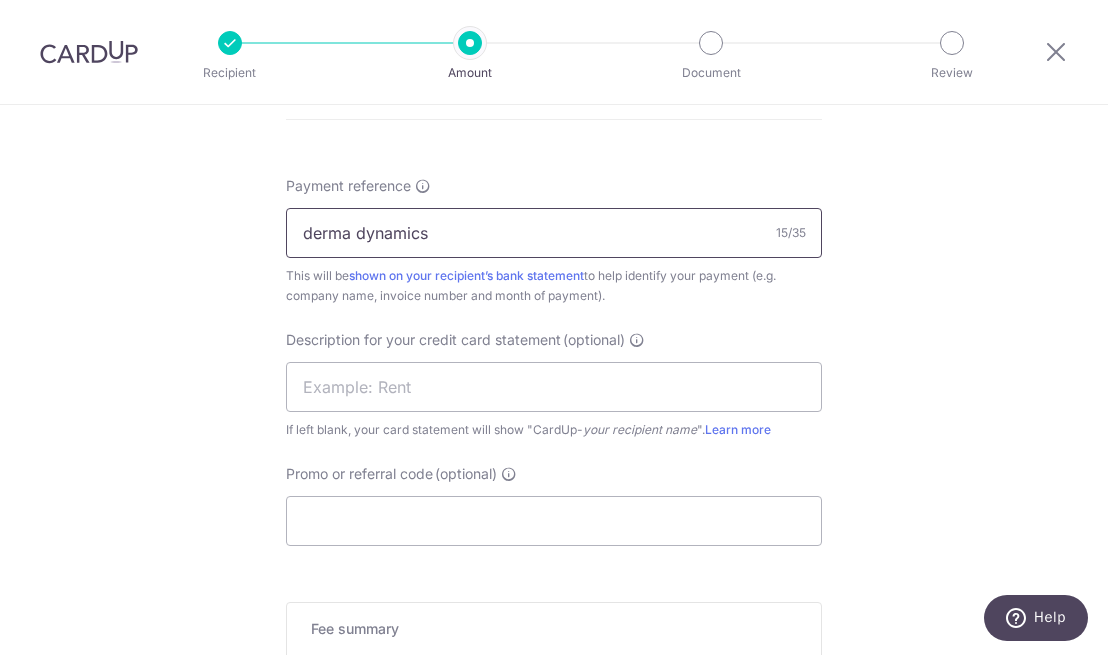 click on "derma dynamics" at bounding box center [554, 233] 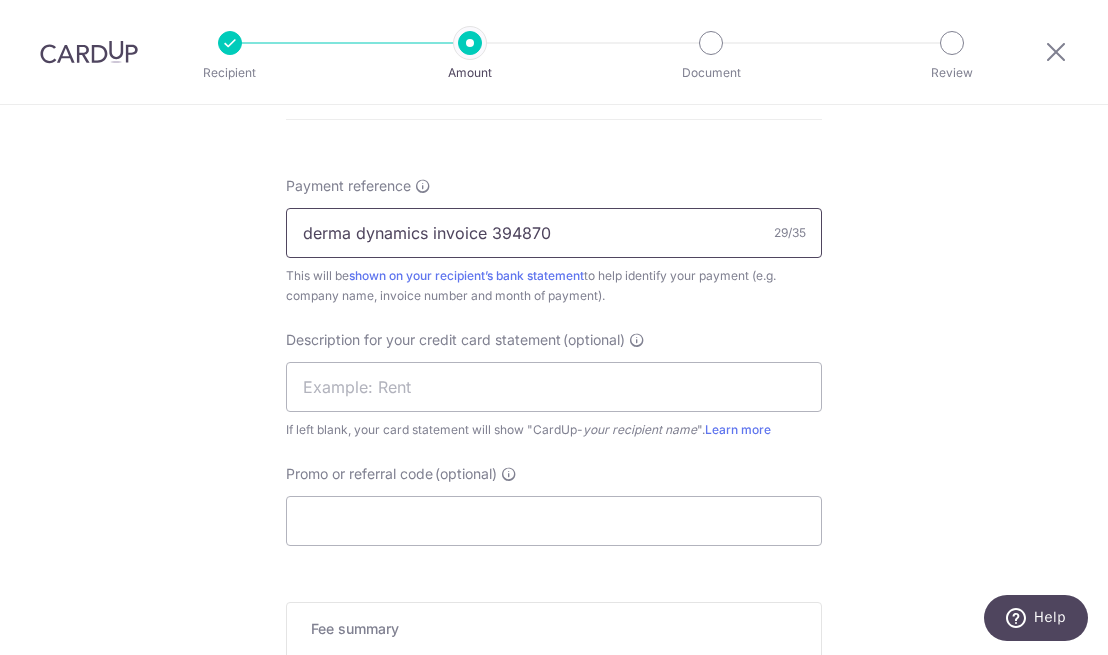 type on "derma dynamics invoice 394870" 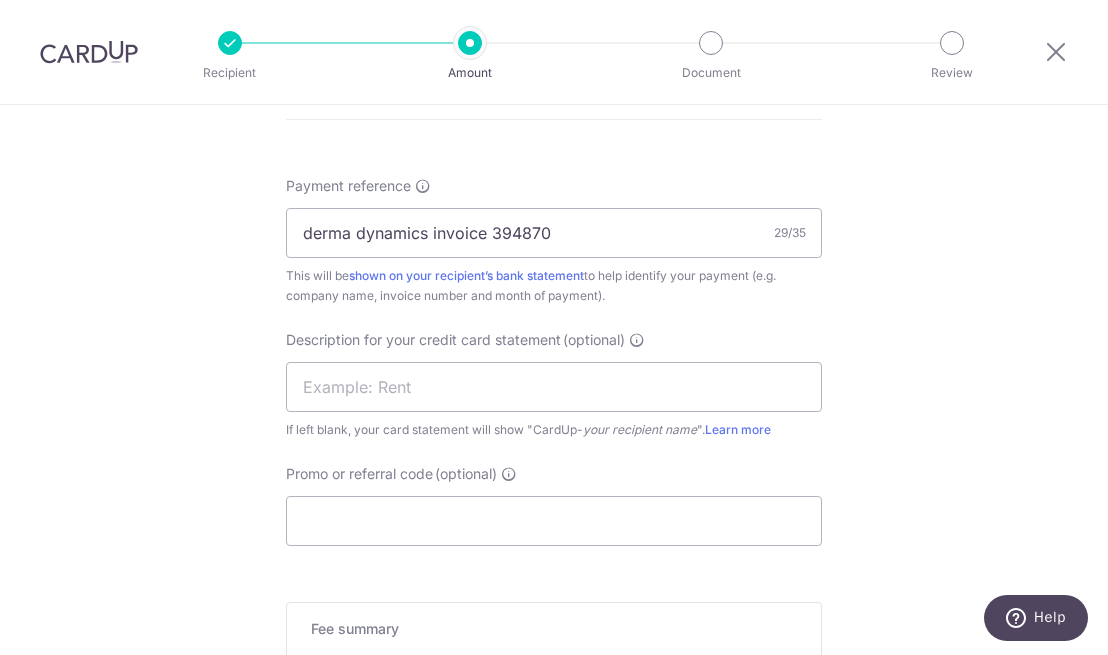click on "Description for your credit card statement
(optional)
If left blank, your card statement will show "CardUp- your recipient name ".  Learn more" at bounding box center [554, 385] 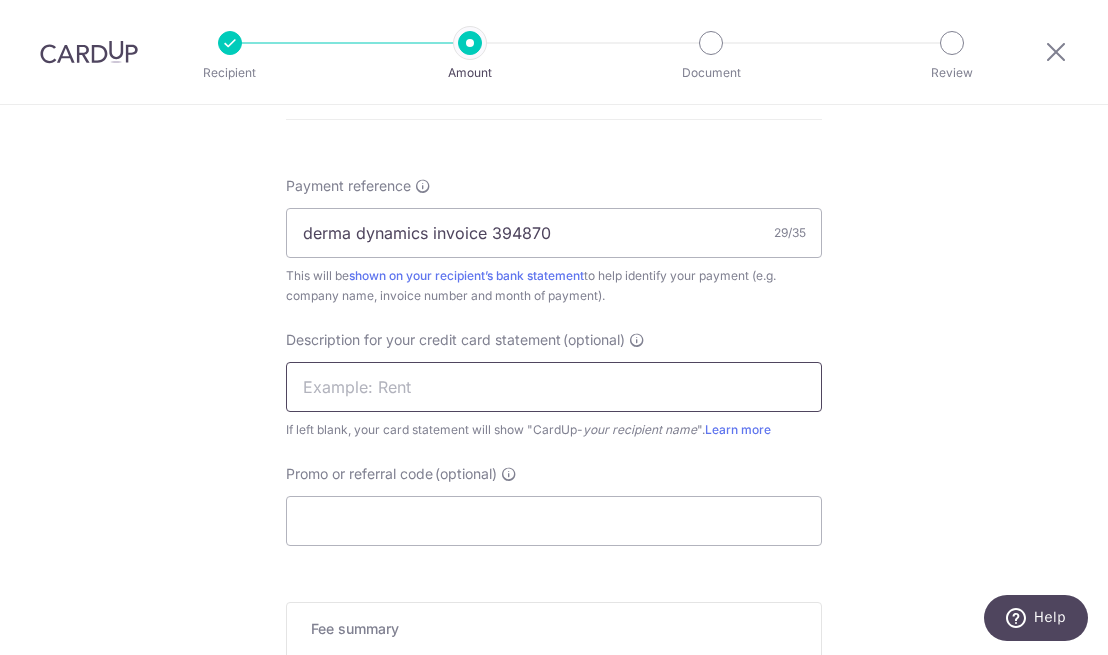click at bounding box center [554, 387] 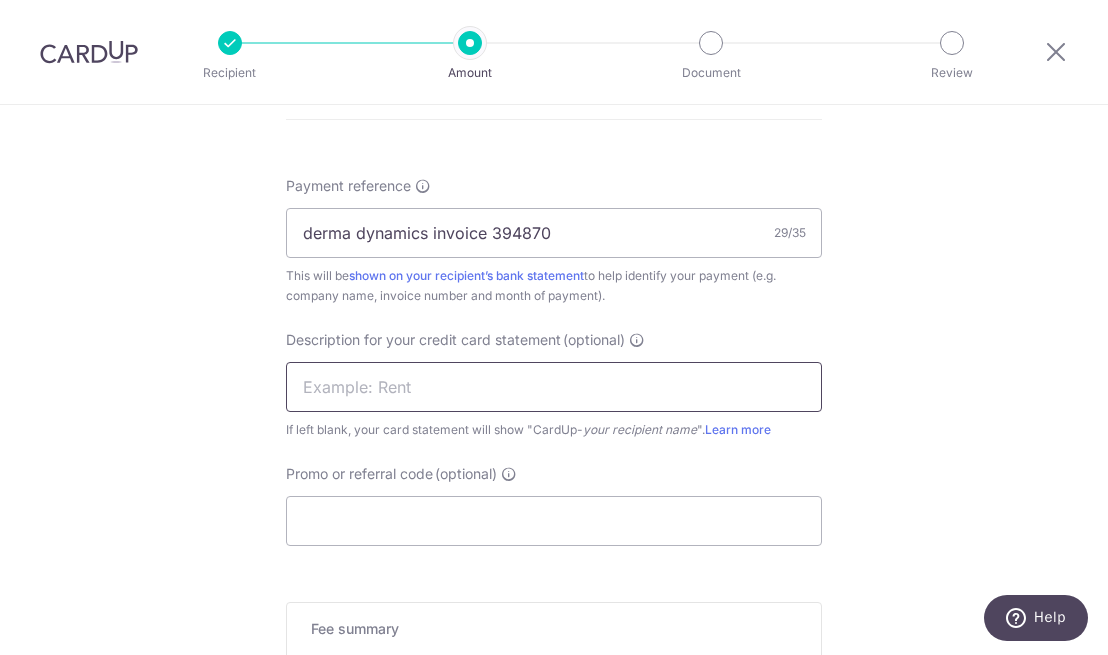type on "x" 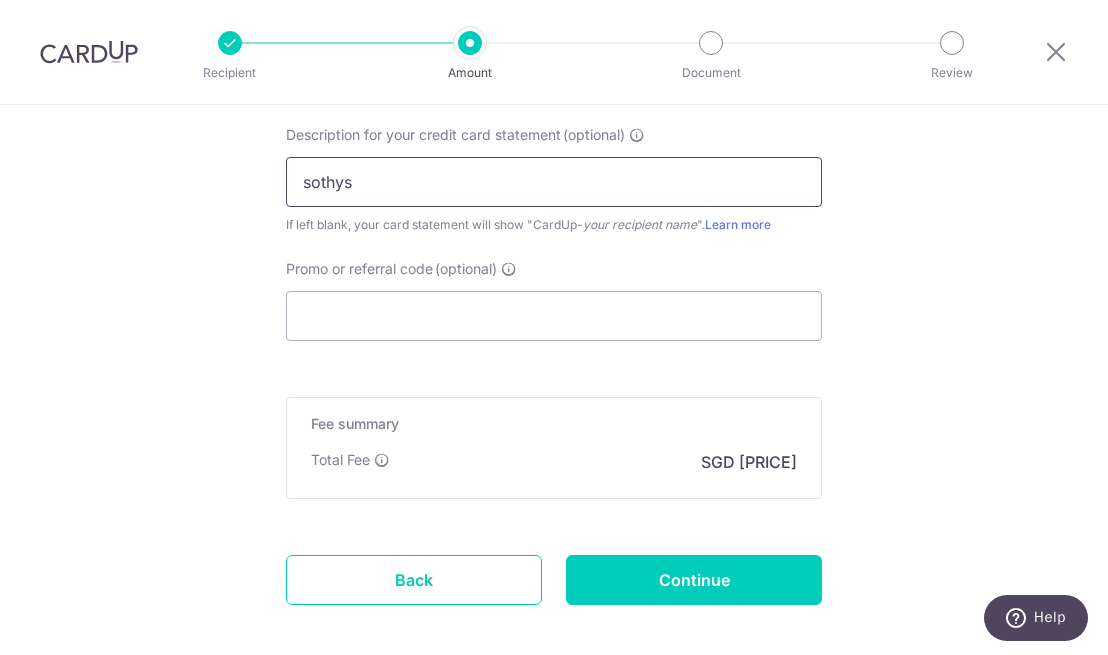 scroll, scrollTop: 1358, scrollLeft: 0, axis: vertical 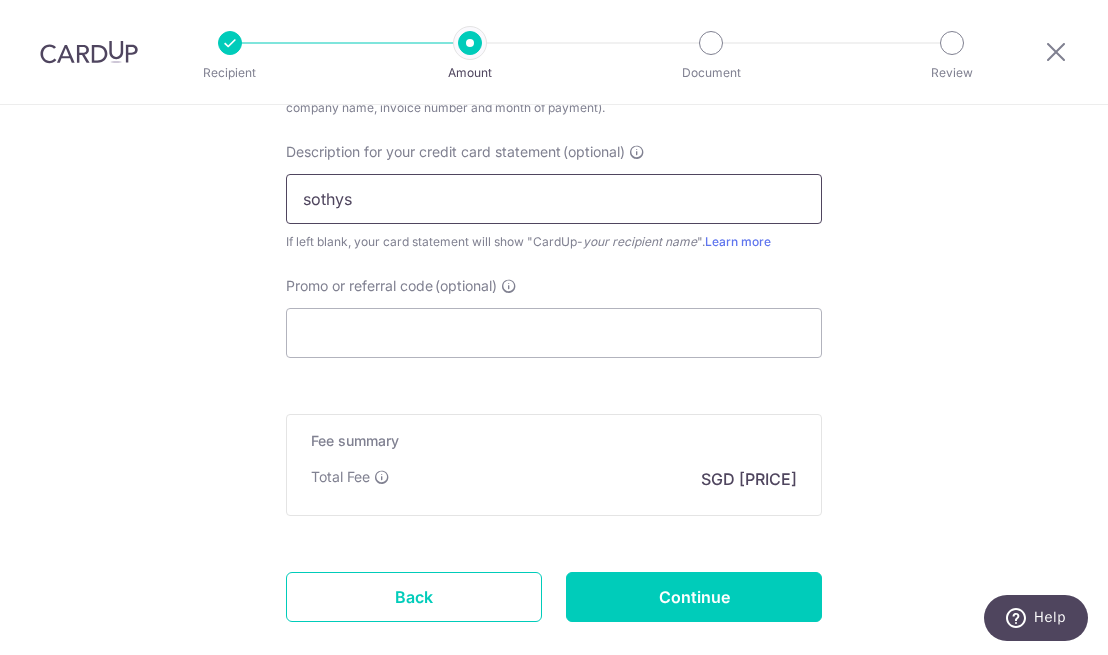 type on "sothys" 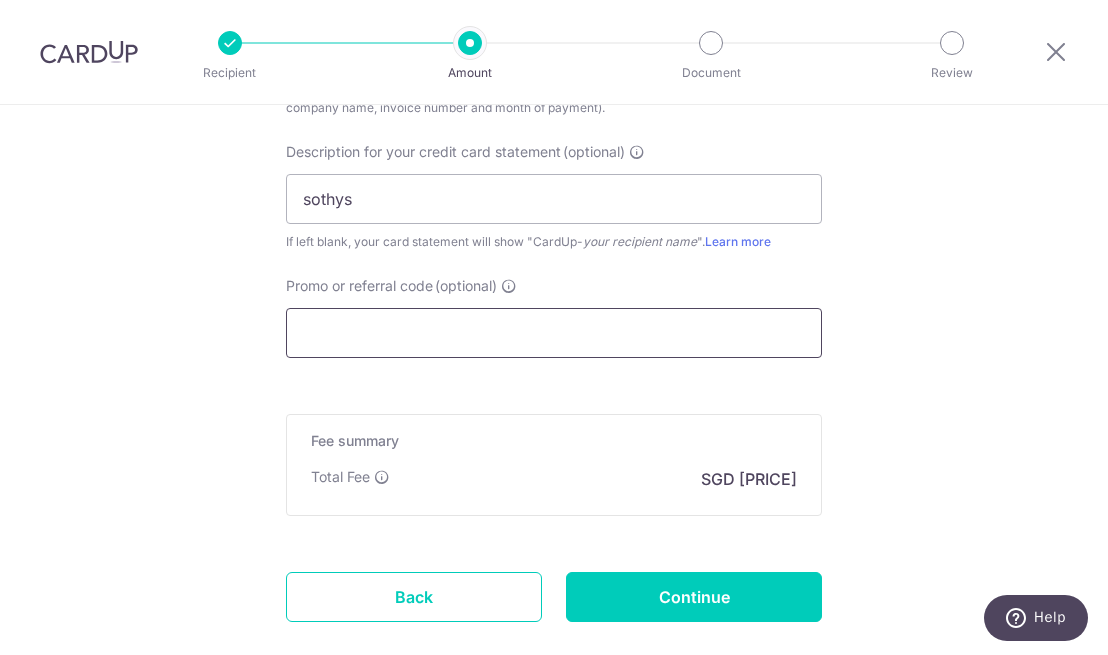 paste on "BOFF185" 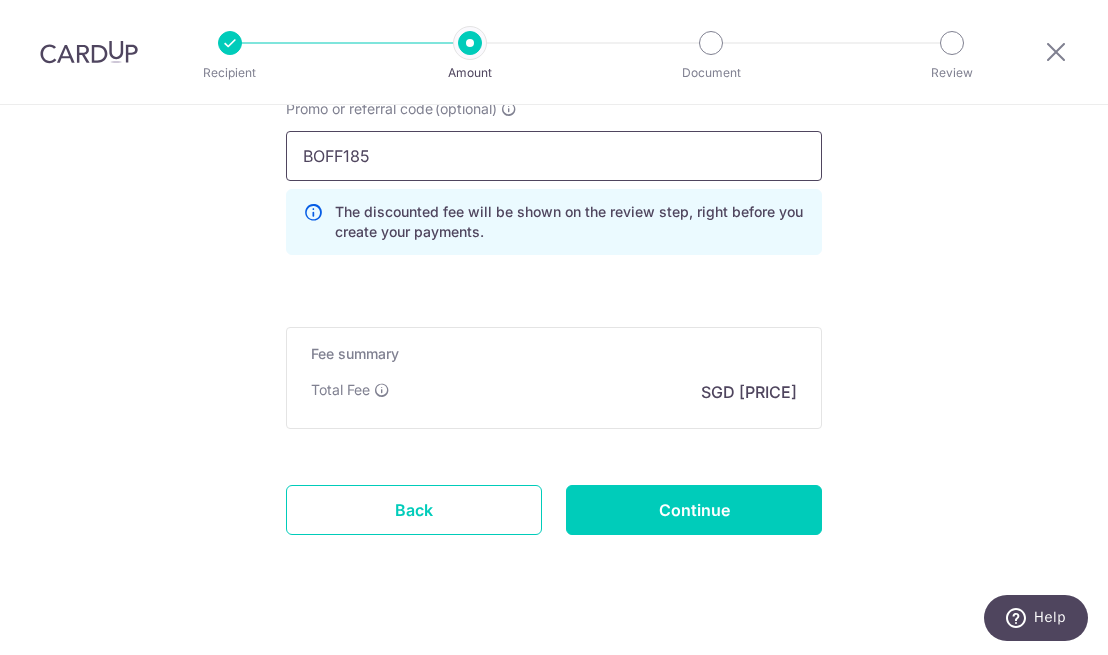 scroll, scrollTop: 1563, scrollLeft: 0, axis: vertical 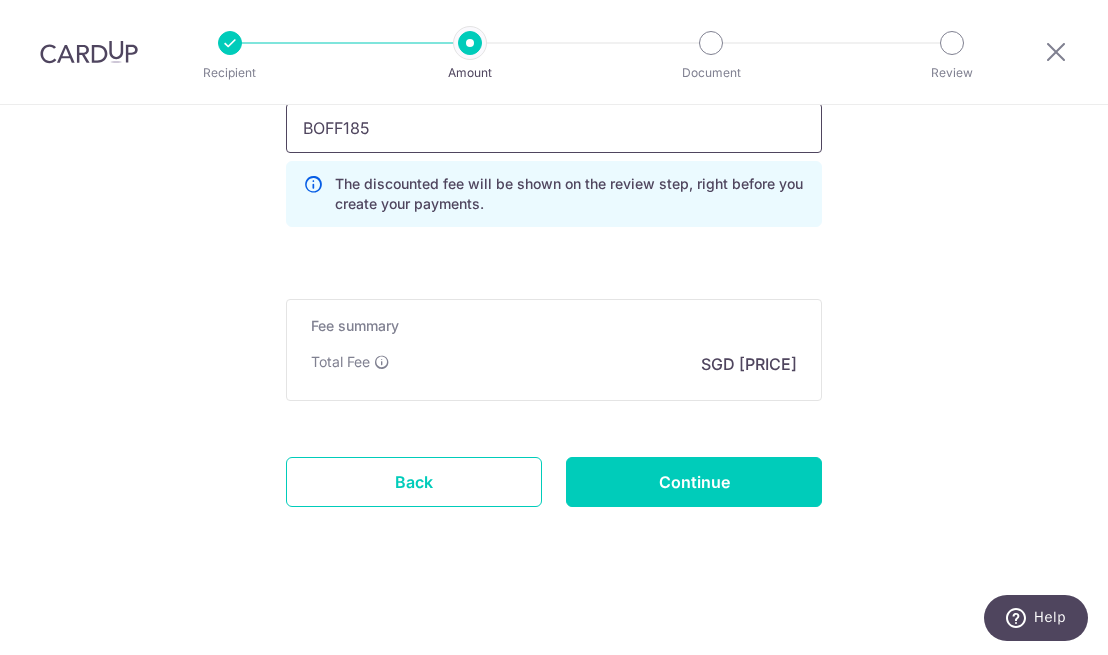 type on "BOFF185" 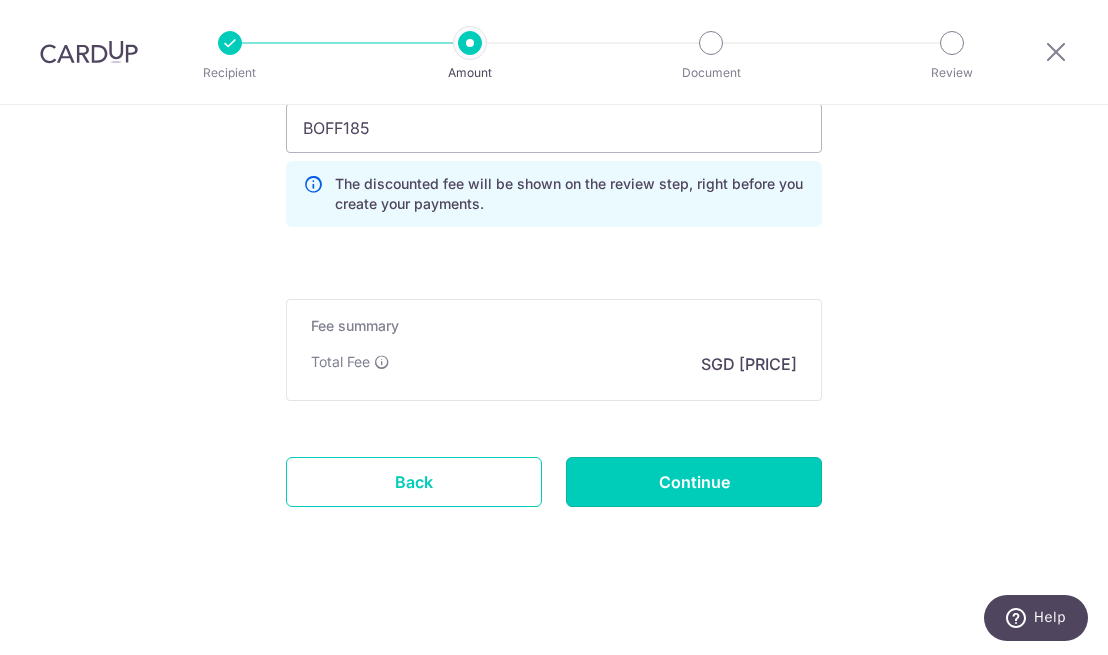 click on "Continue" at bounding box center (694, 482) 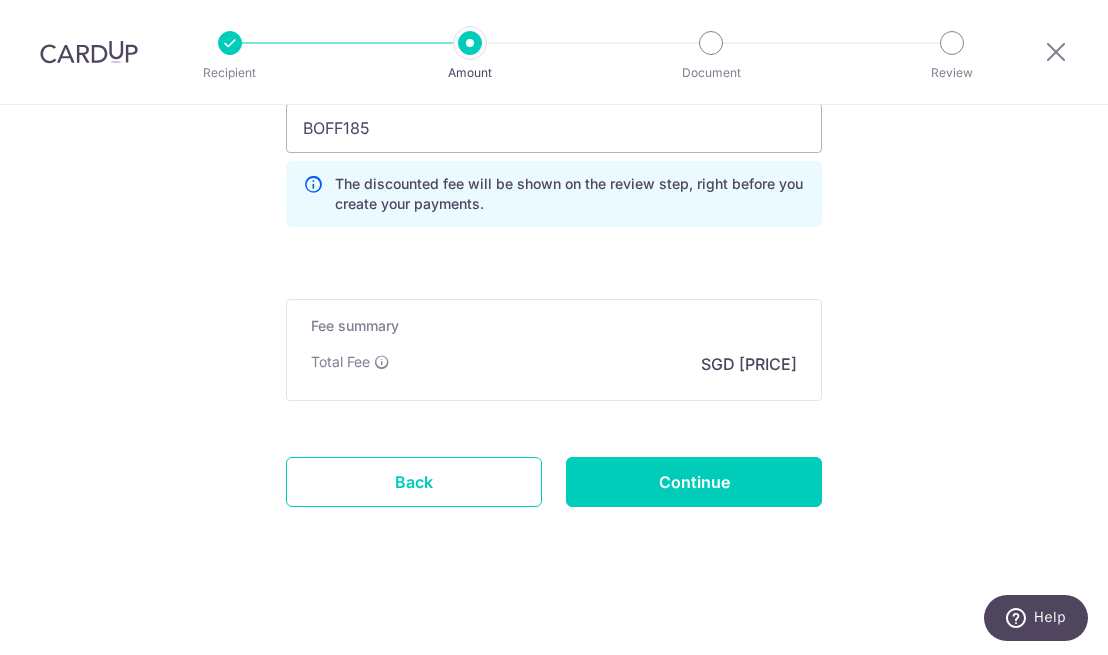 type on "Create Schedule" 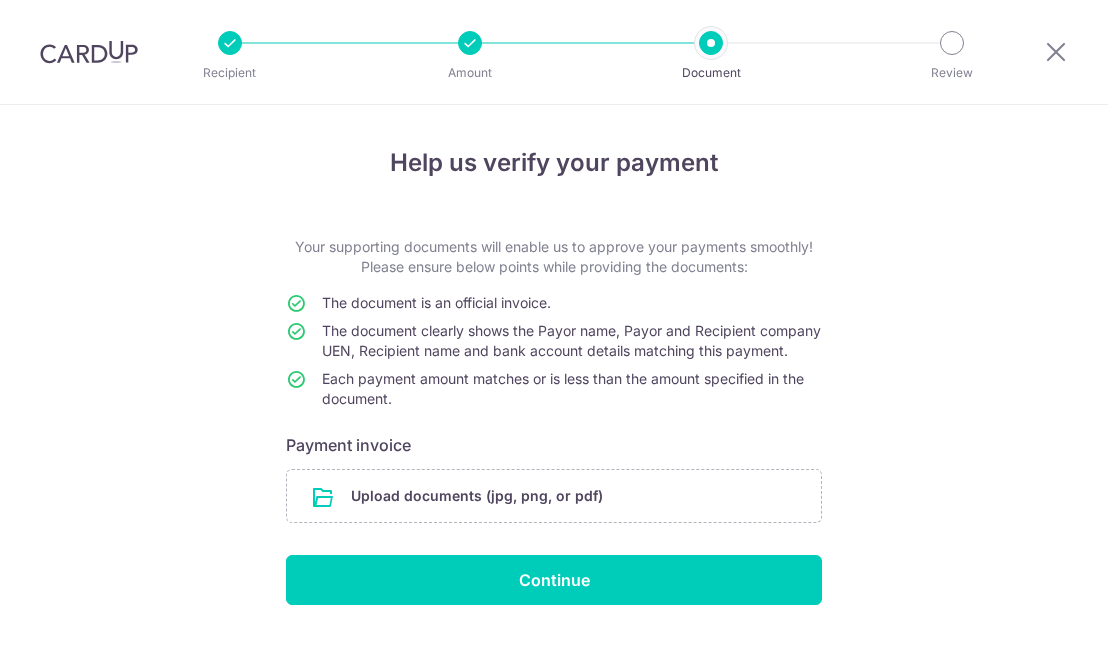 scroll, scrollTop: 0, scrollLeft: 0, axis: both 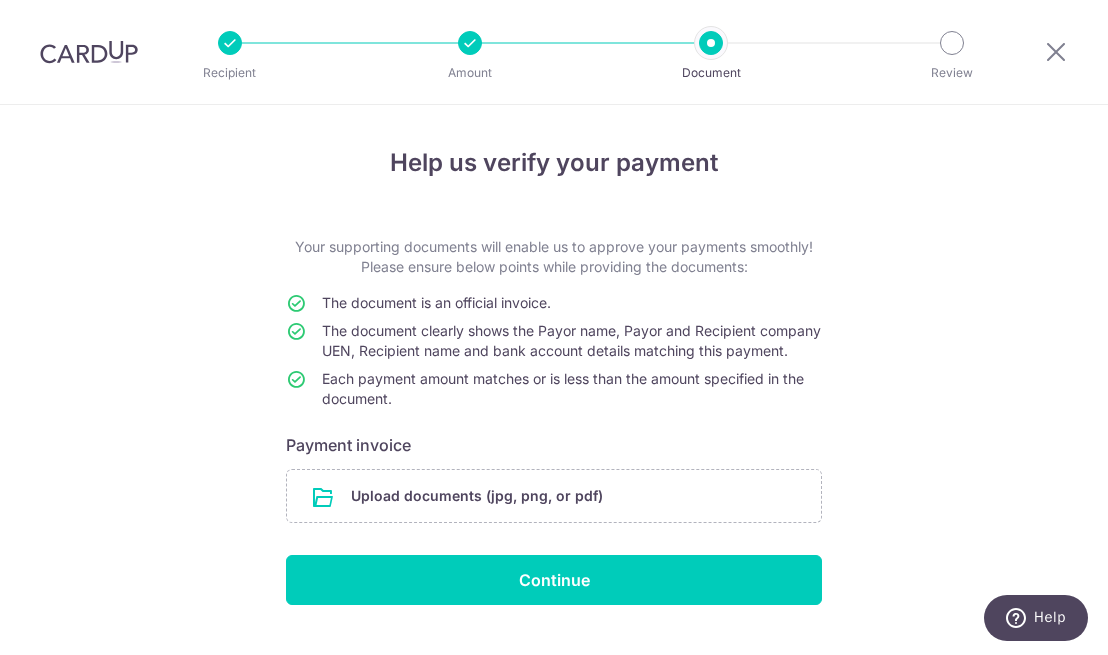 click at bounding box center (554, 496) 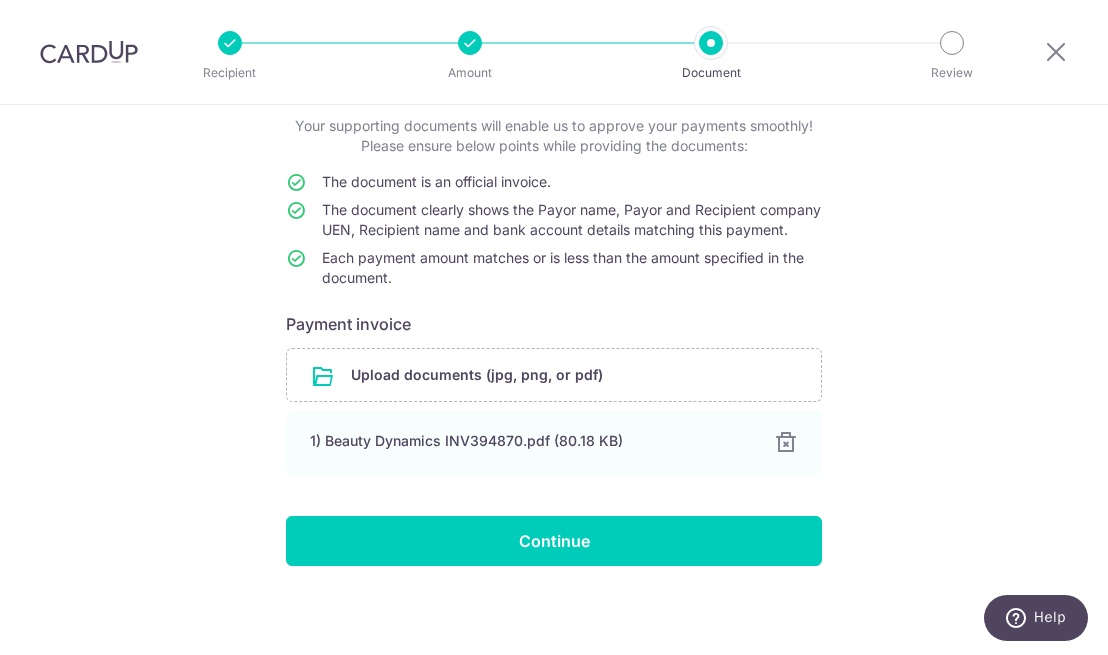 scroll, scrollTop: 145, scrollLeft: 0, axis: vertical 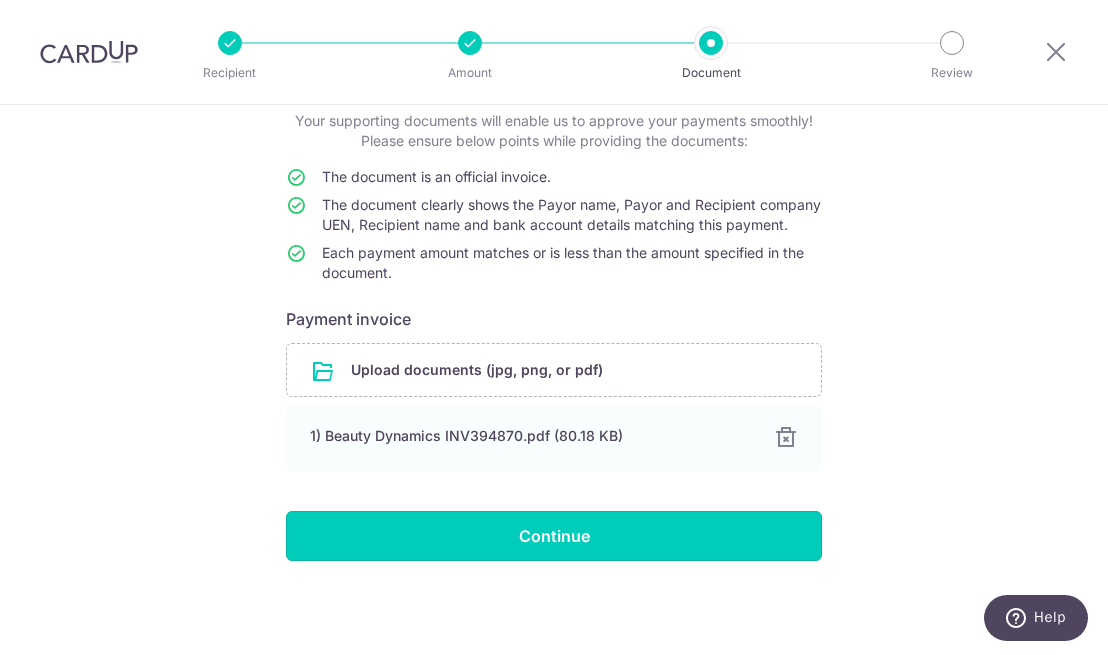 click on "Continue" at bounding box center (554, 536) 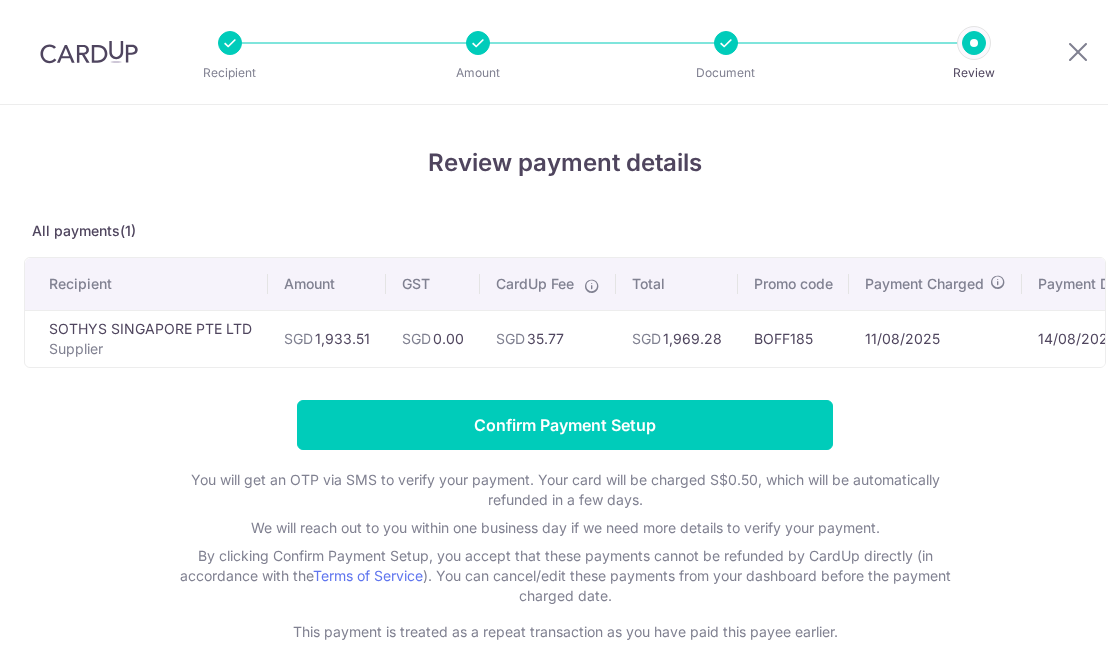 scroll, scrollTop: 0, scrollLeft: 0, axis: both 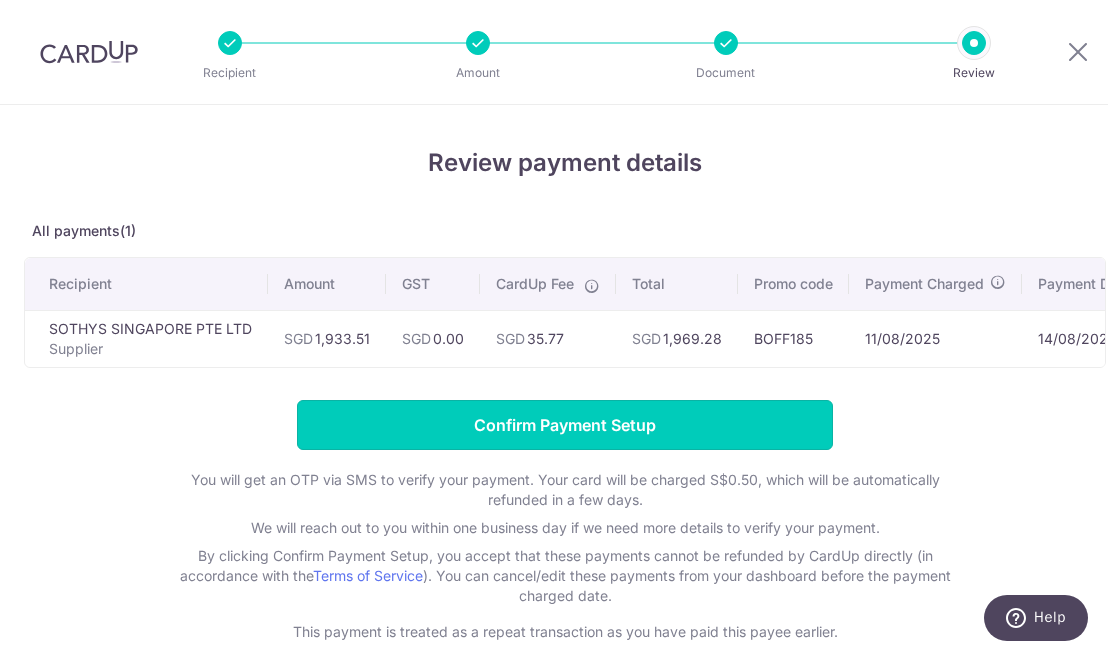 click on "Confirm Payment Setup" at bounding box center (565, 425) 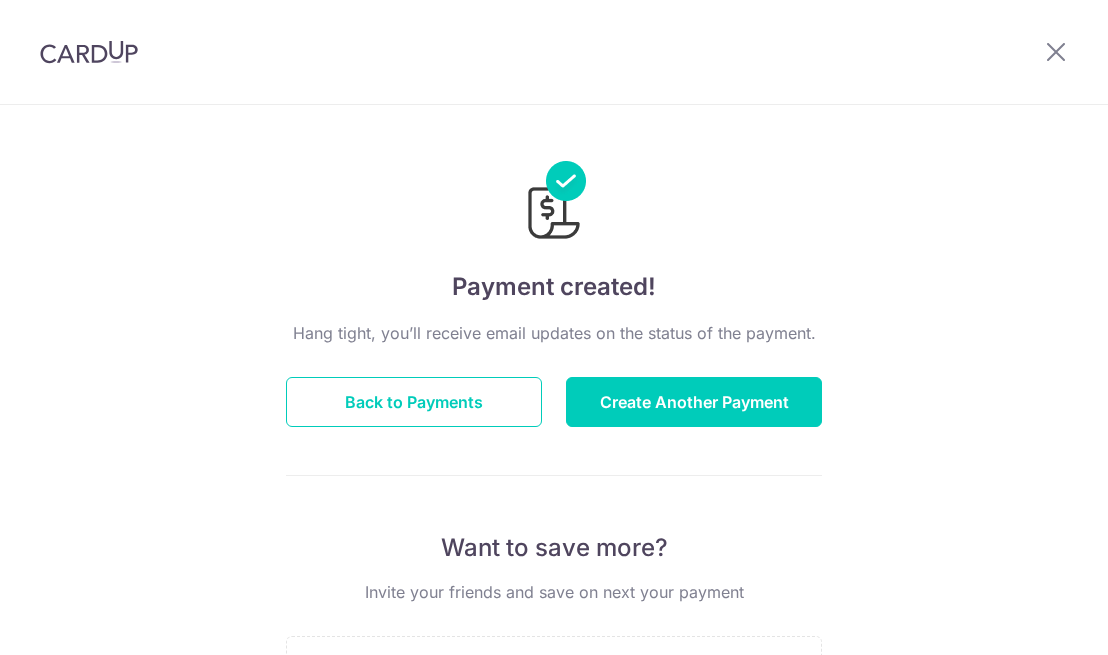 scroll, scrollTop: 0, scrollLeft: 0, axis: both 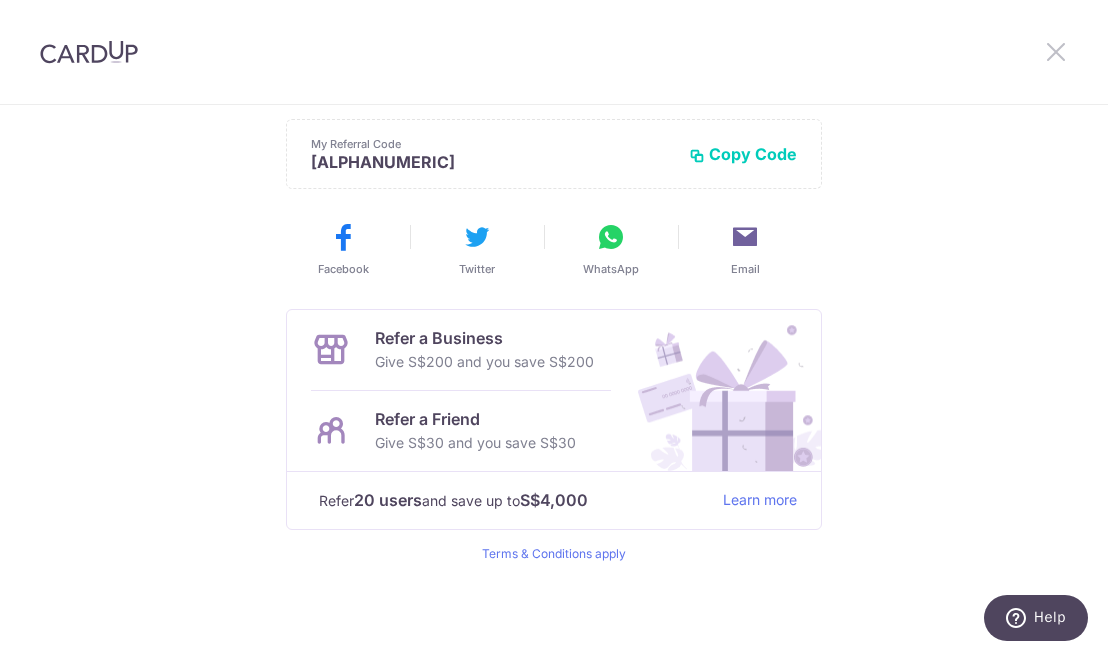 click at bounding box center (1056, 51) 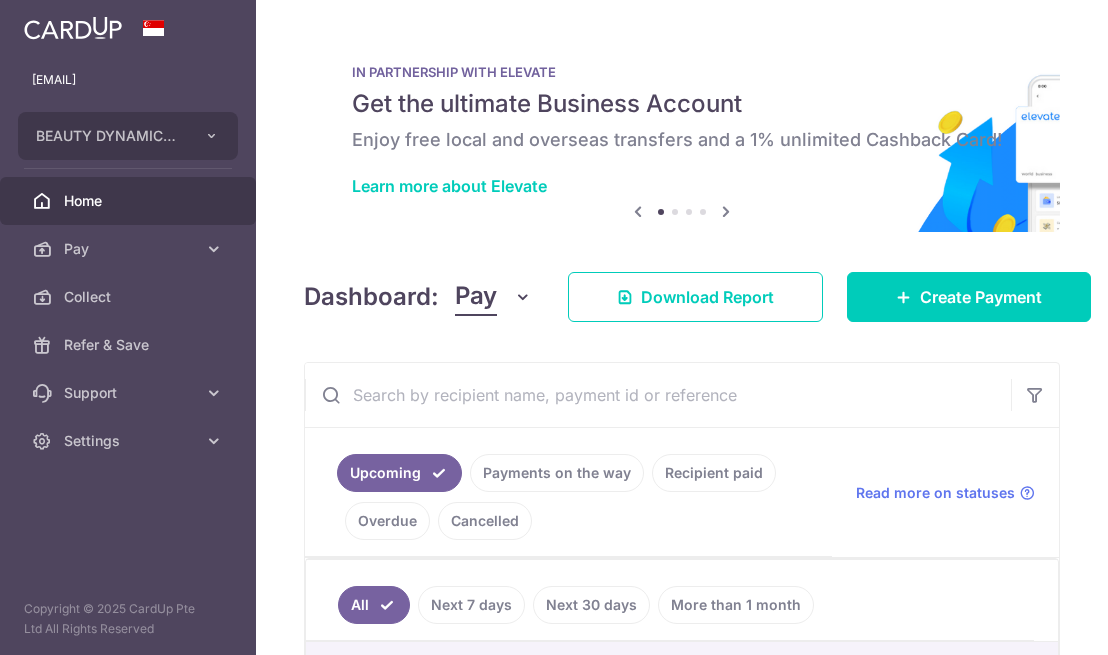 scroll, scrollTop: 0, scrollLeft: 0, axis: both 